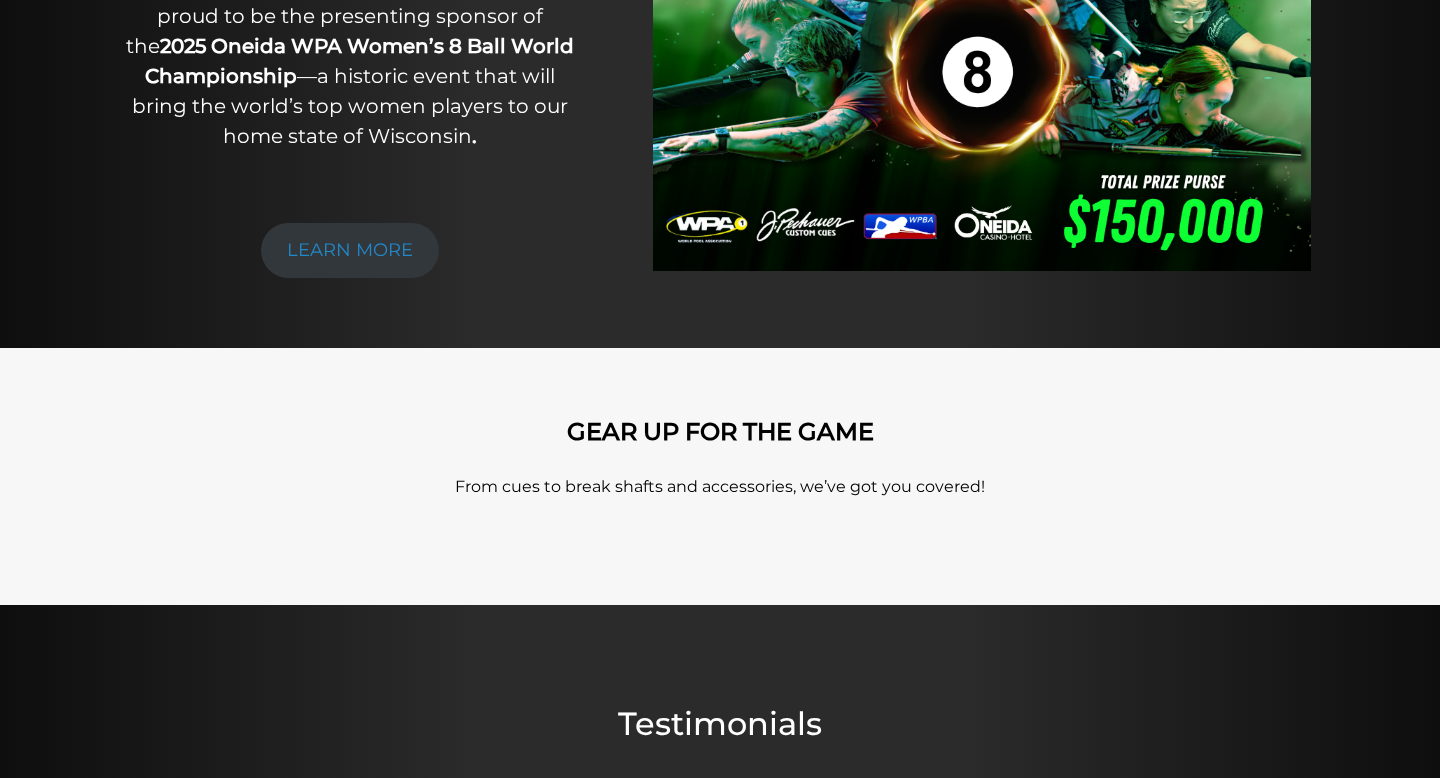 scroll, scrollTop: 0, scrollLeft: 0, axis: both 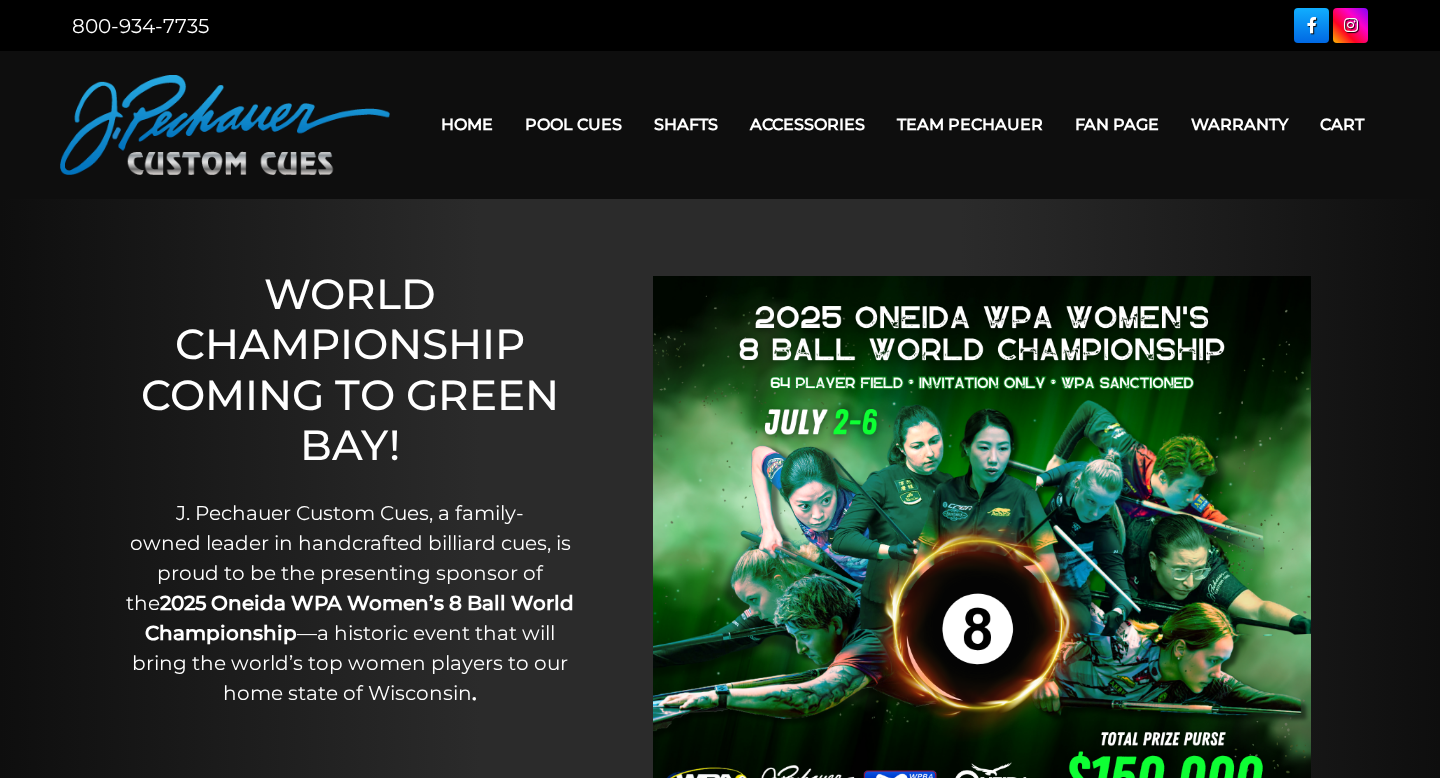 click on "Team Pechauer" at bounding box center (970, 124) 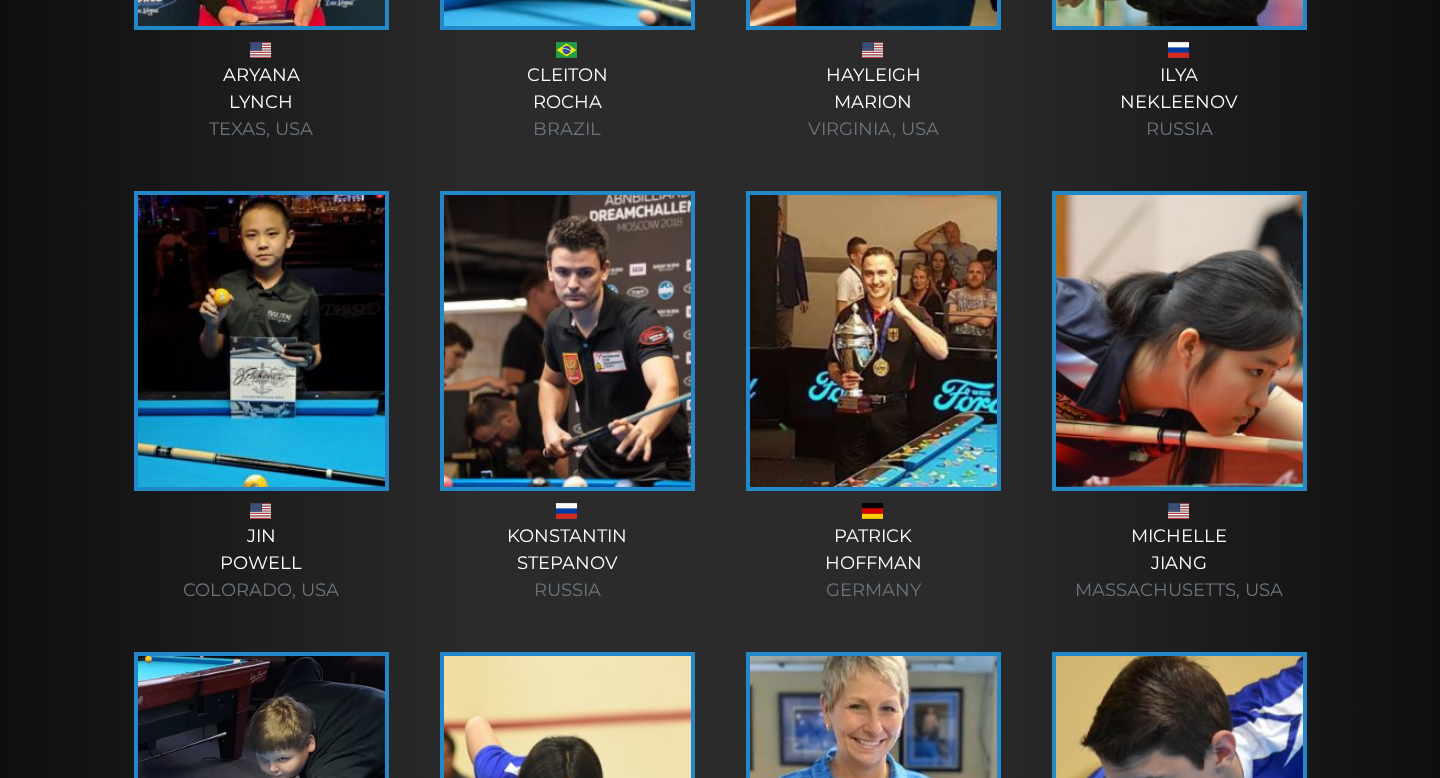 scroll, scrollTop: 0, scrollLeft: 0, axis: both 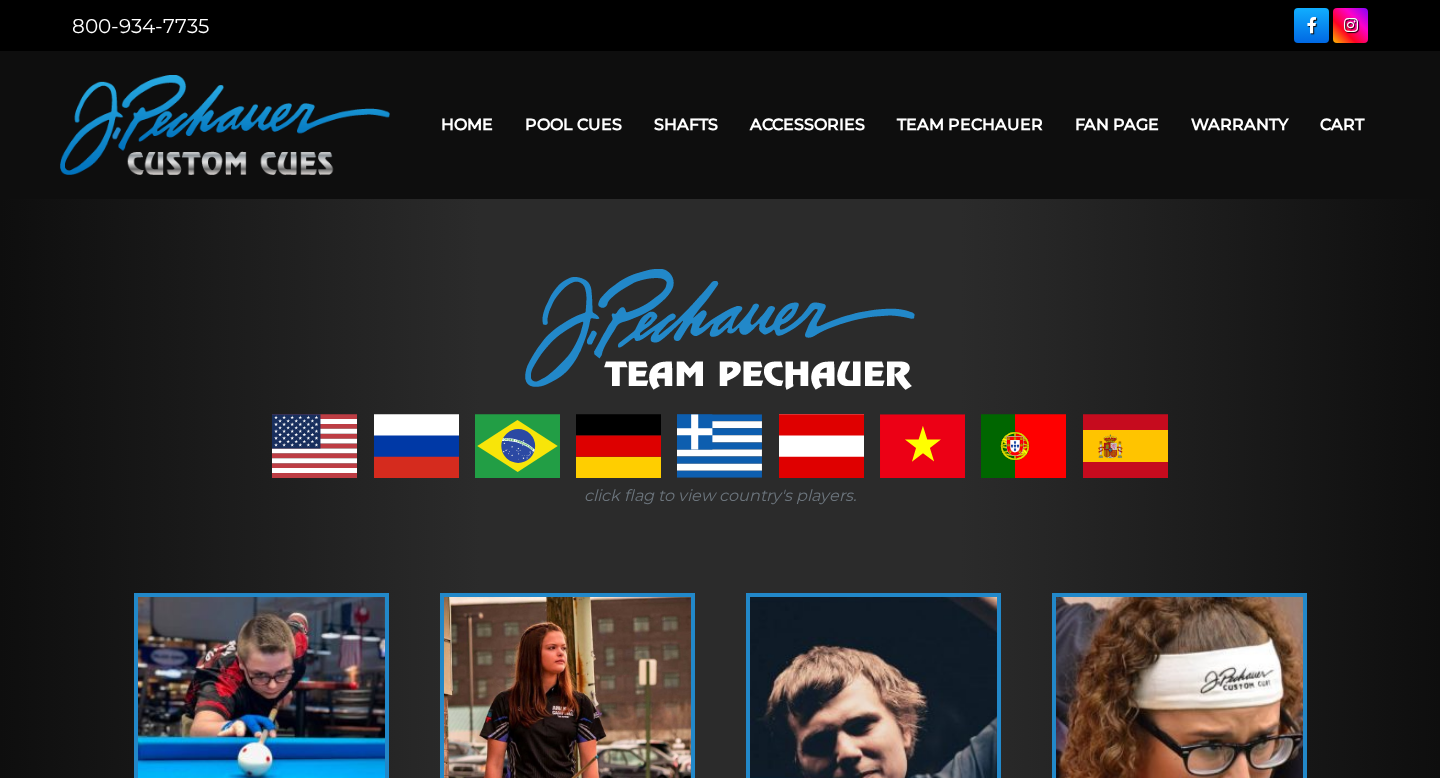 click on "Warranty" at bounding box center [1239, 124] 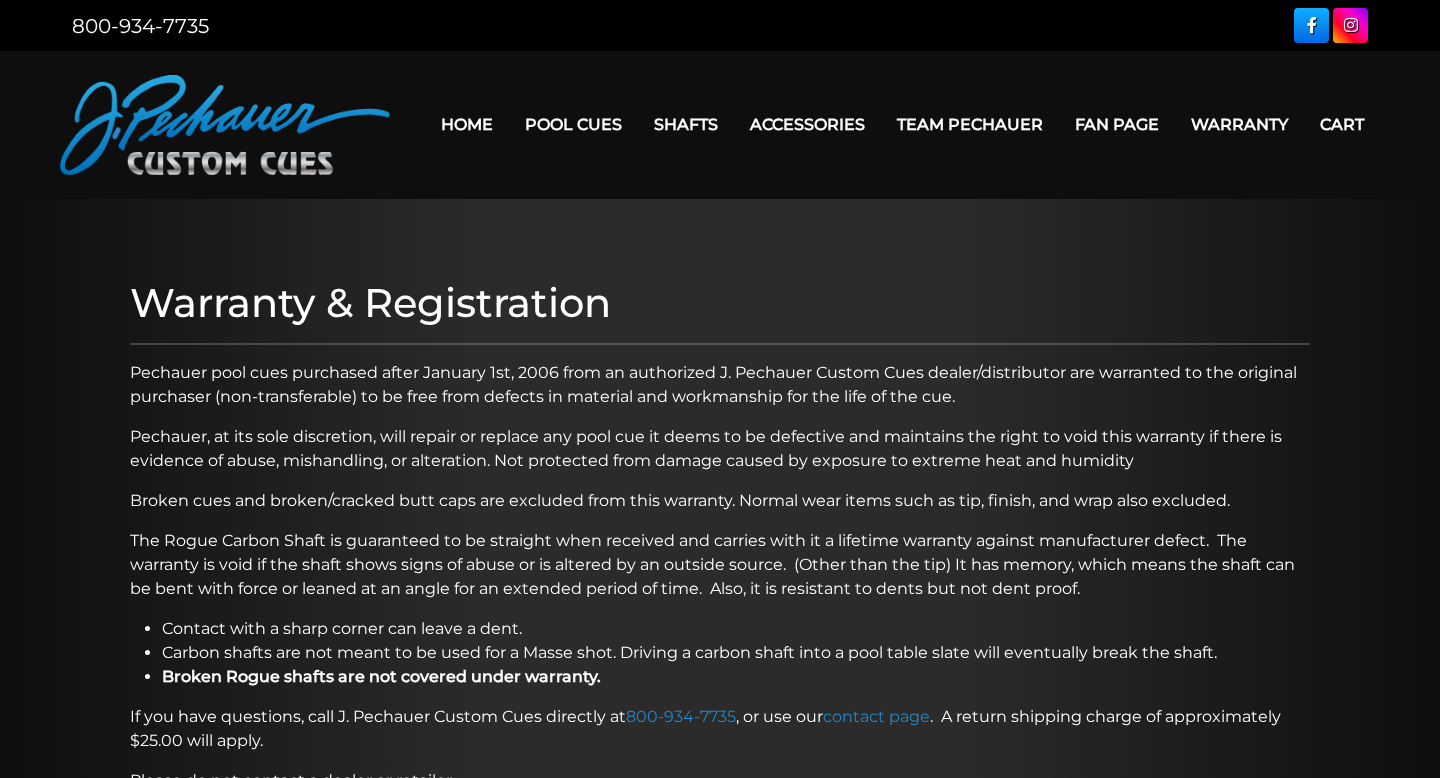 scroll, scrollTop: 0, scrollLeft: 0, axis: both 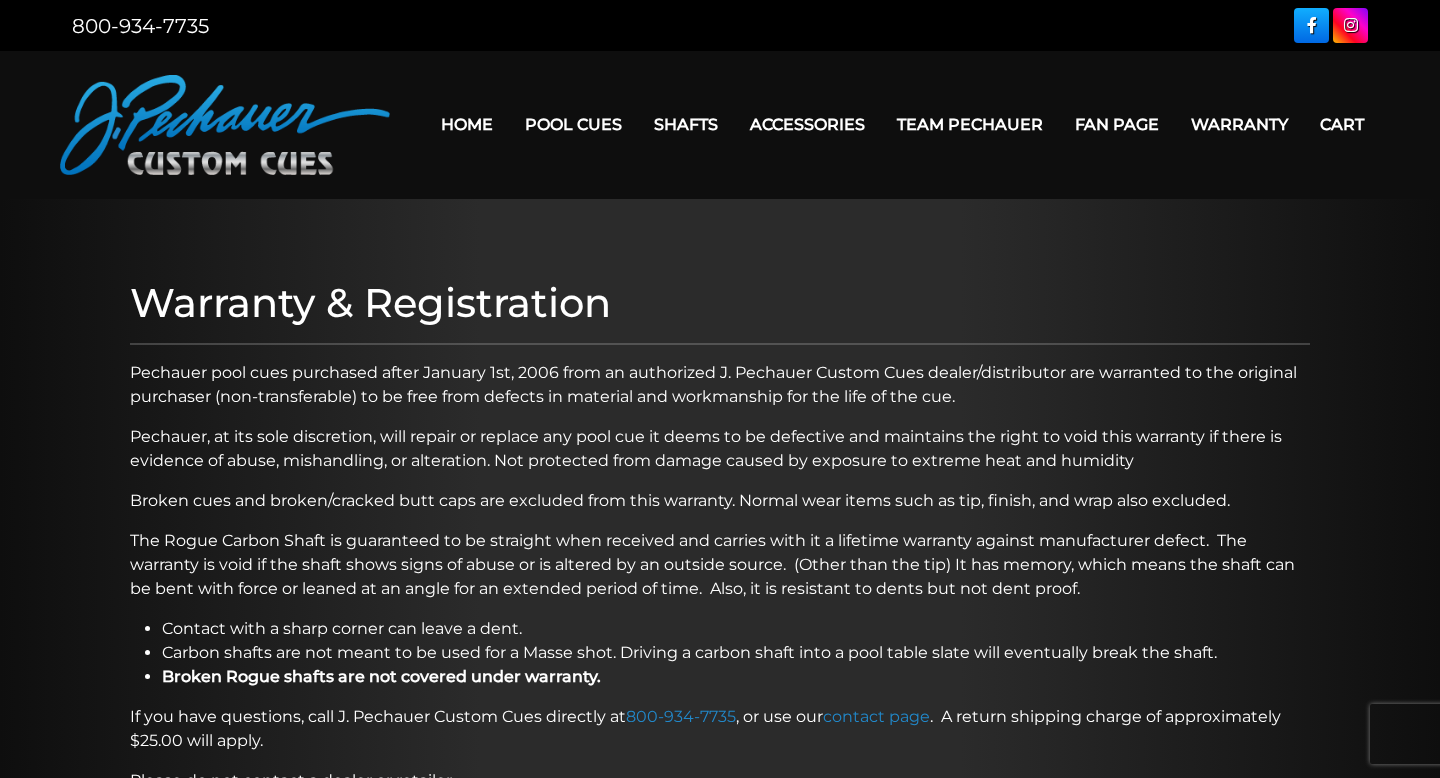 click on "Home" at bounding box center [467, 124] 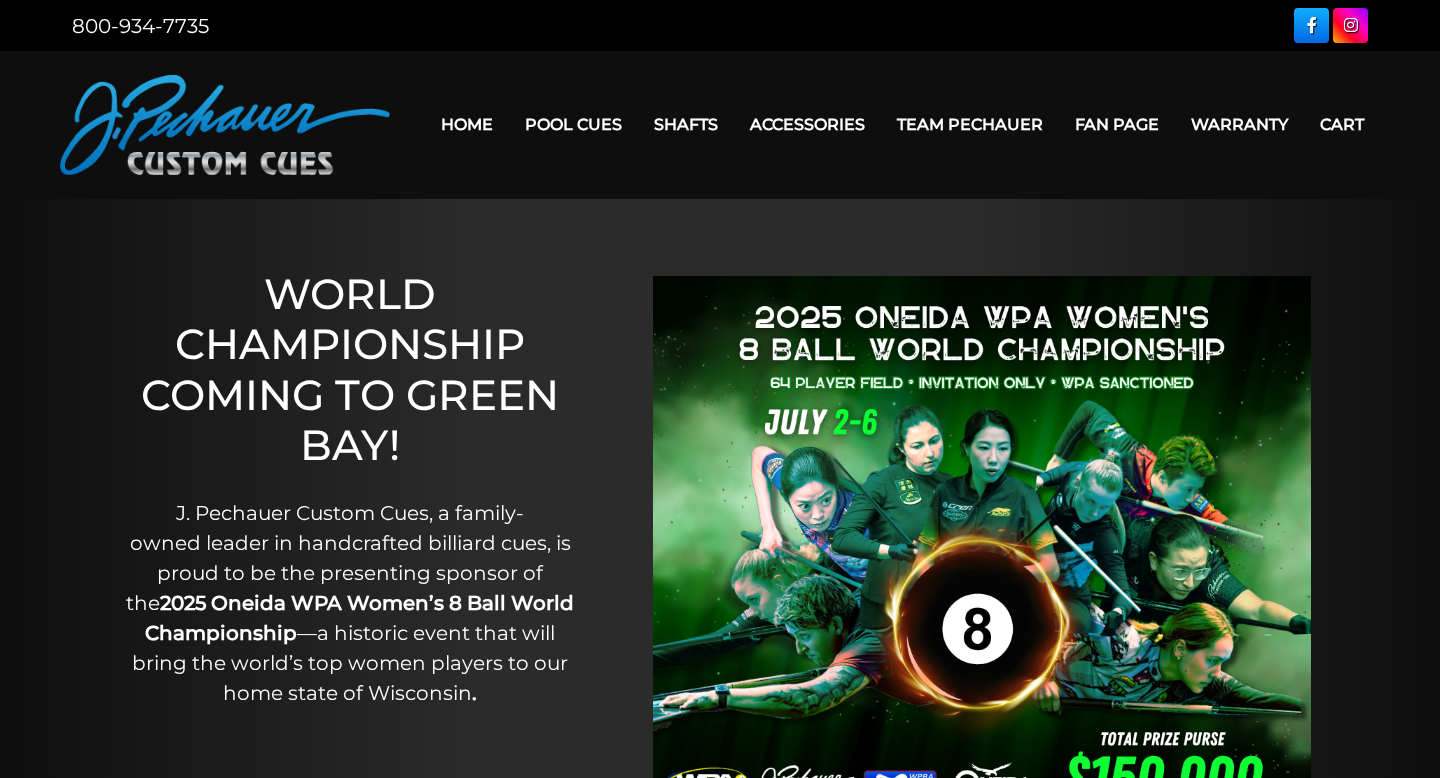 scroll, scrollTop: 0, scrollLeft: 0, axis: both 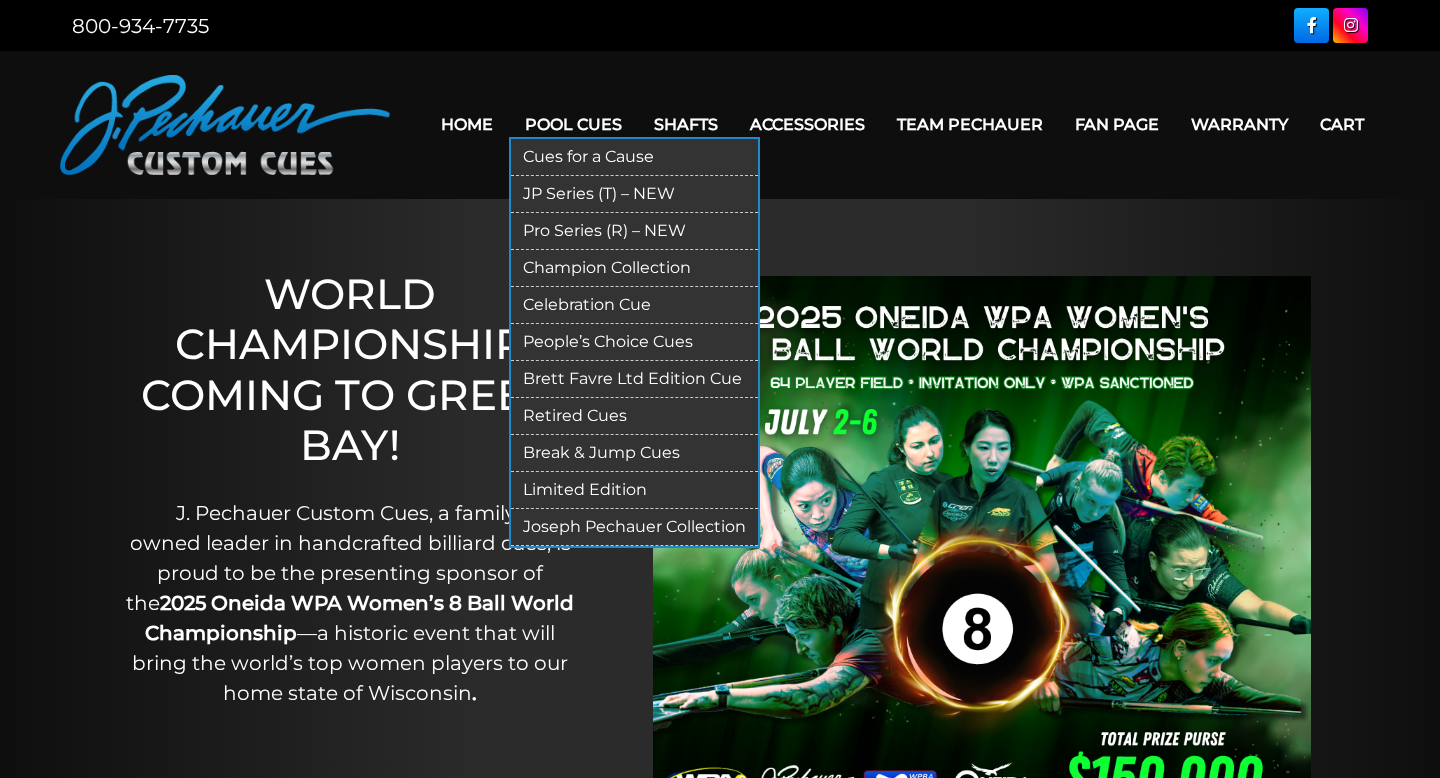 click on "Pro Series (R) – NEW" at bounding box center (634, 231) 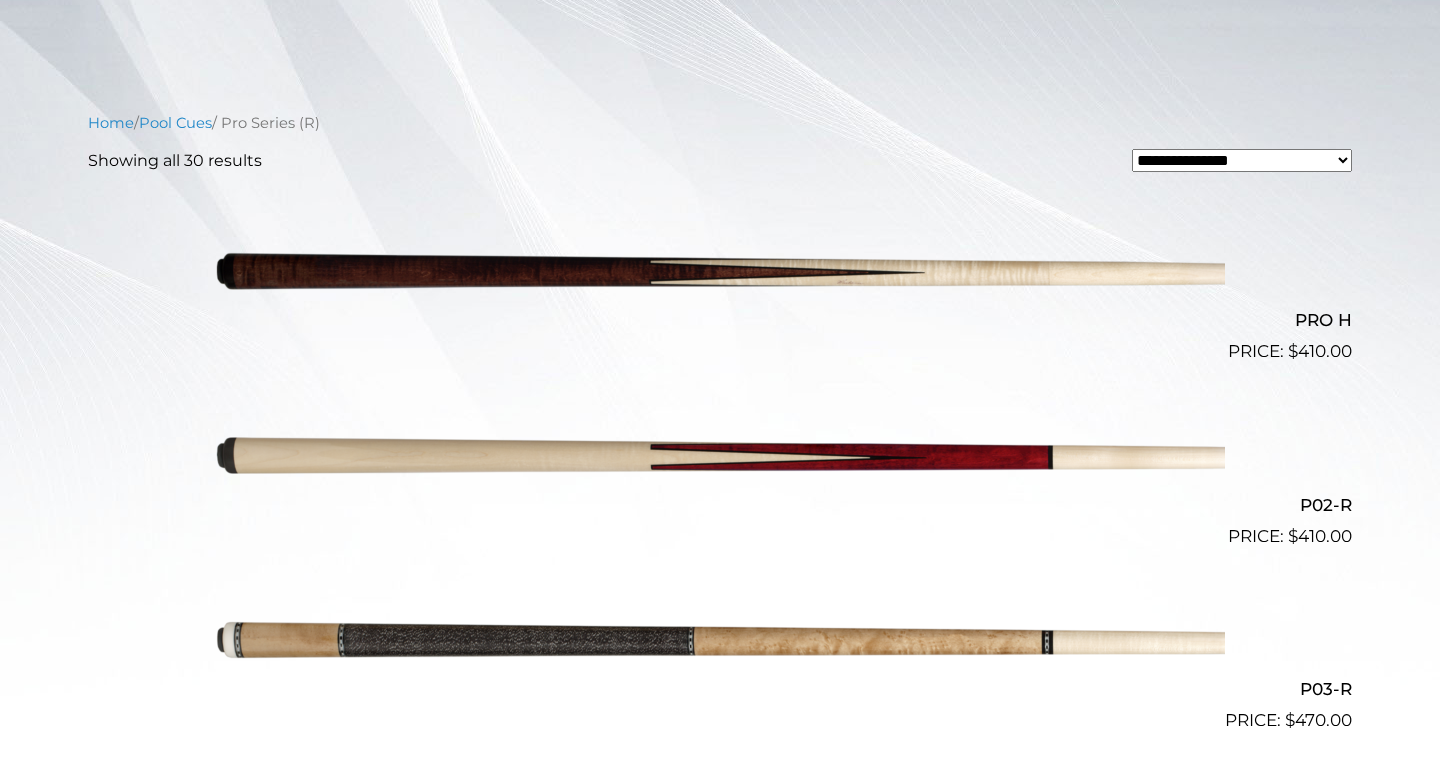 scroll, scrollTop: 0, scrollLeft: 0, axis: both 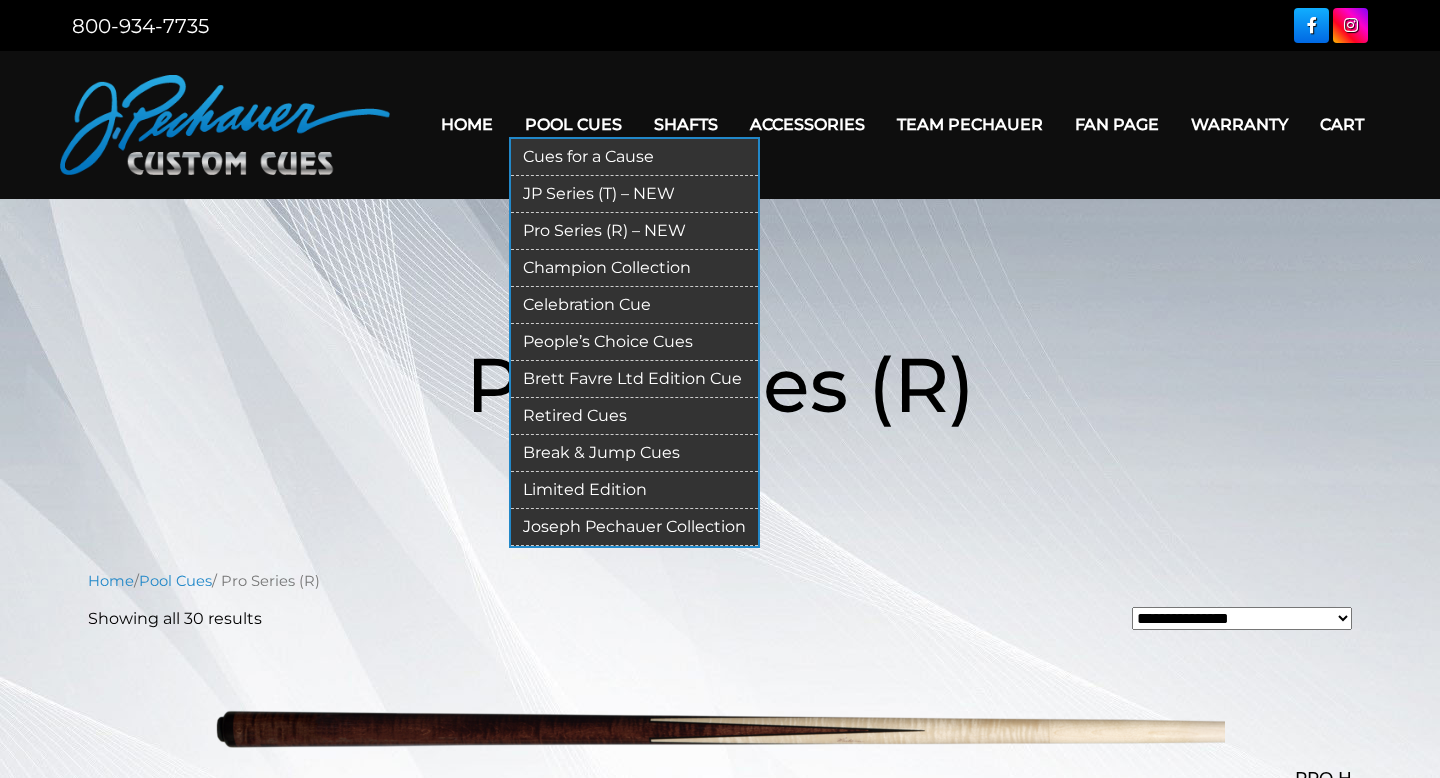 click on "Joseph Pechauer Collection" at bounding box center [634, 527] 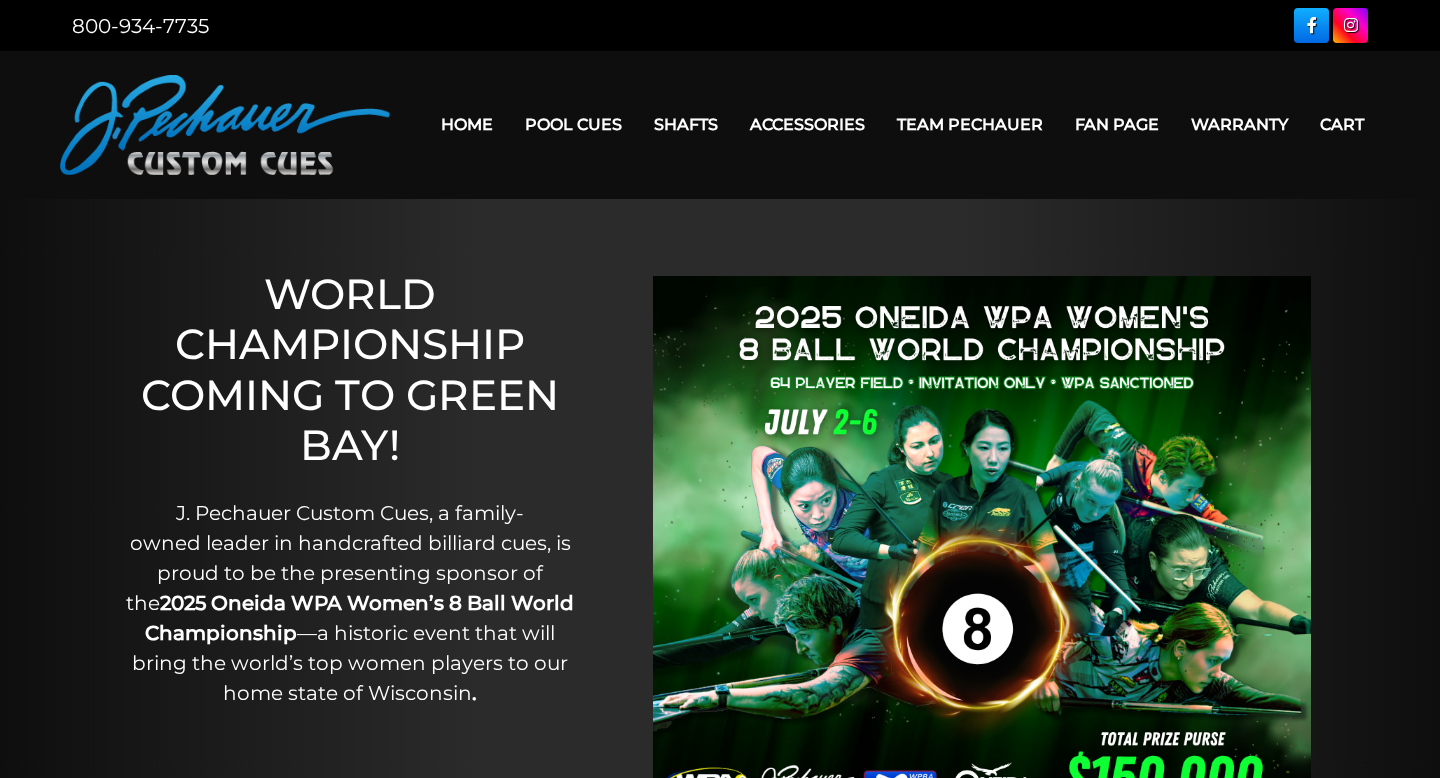 scroll, scrollTop: 0, scrollLeft: 0, axis: both 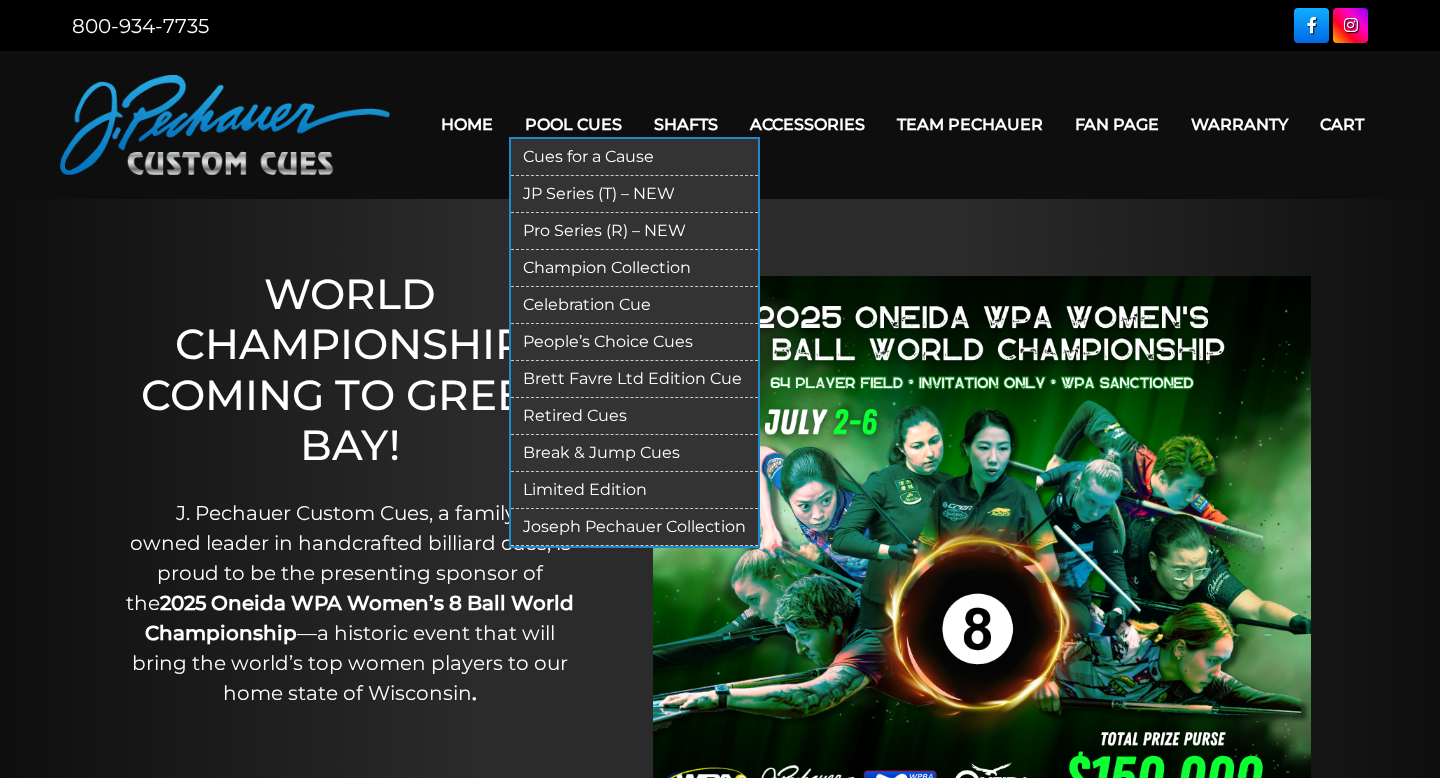 click on "Retired Cues" at bounding box center [634, 416] 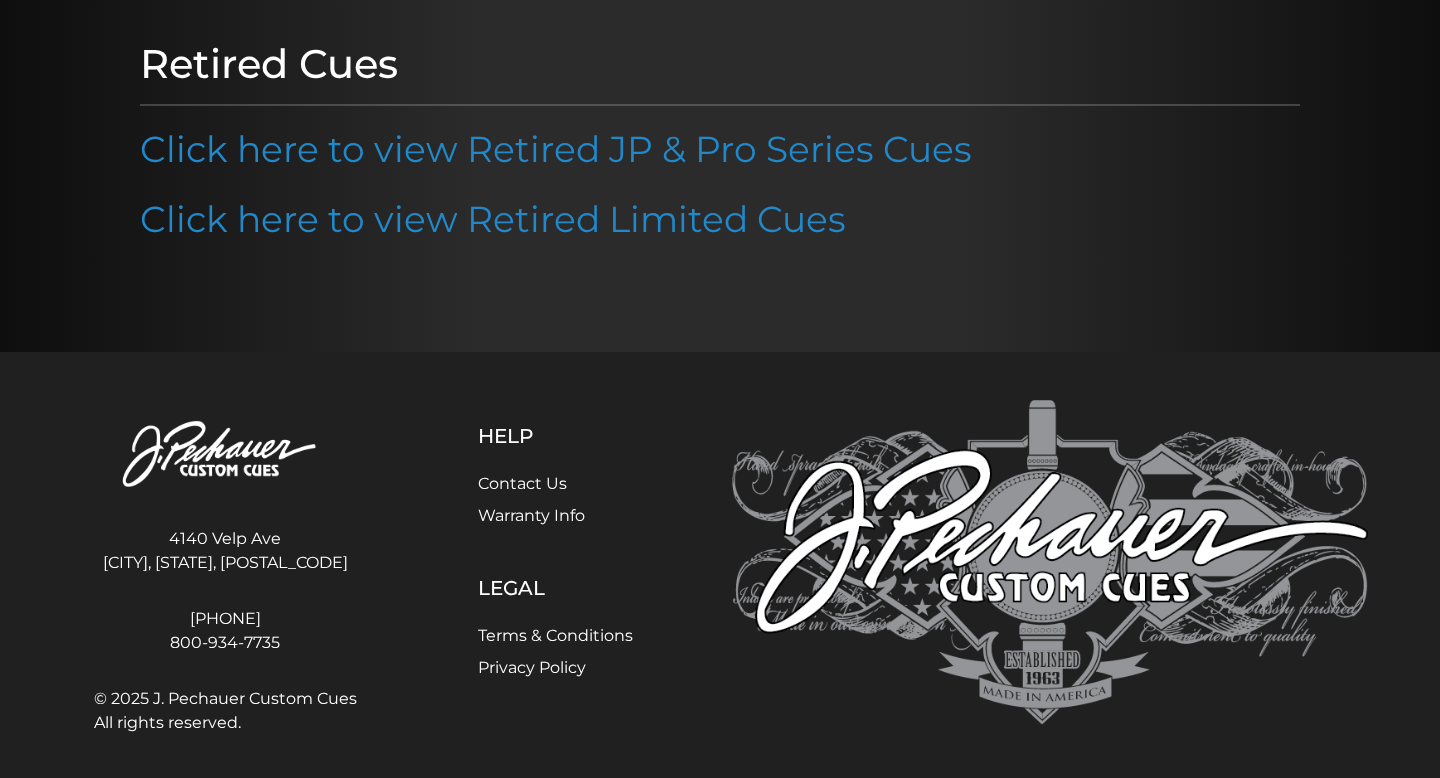 scroll, scrollTop: 278, scrollLeft: 0, axis: vertical 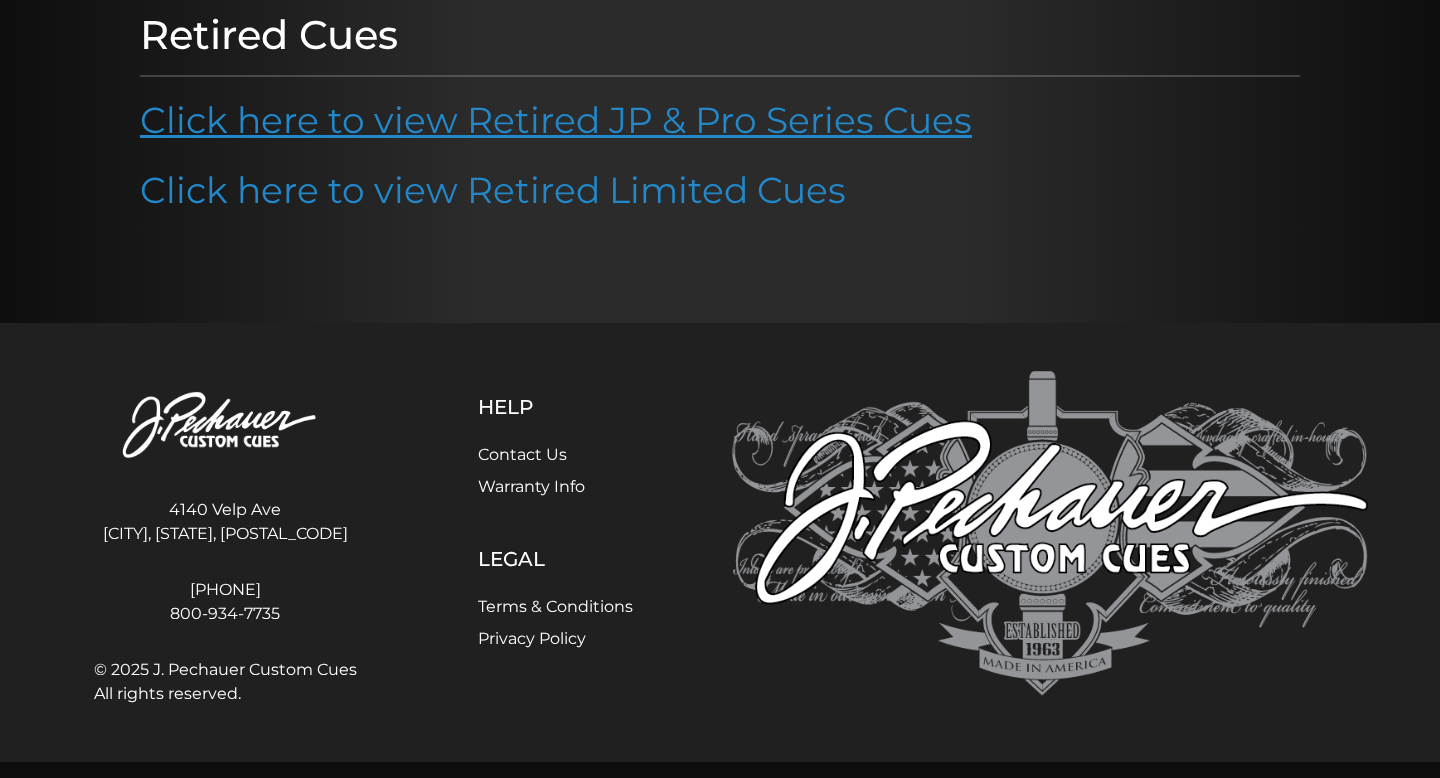 click on "Click here to view Retired JP & Pro Series Cues" at bounding box center (556, 120) 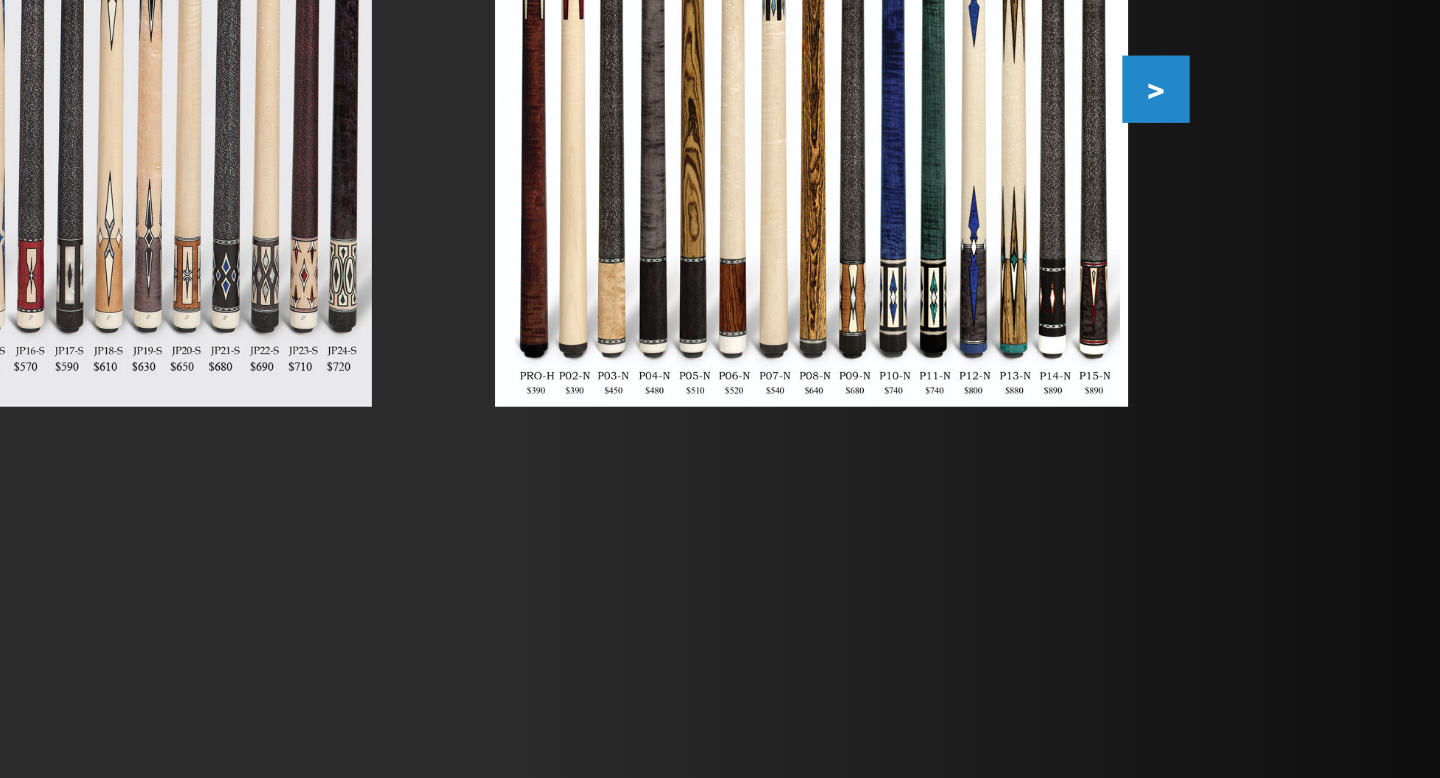 scroll, scrollTop: 265, scrollLeft: 0, axis: vertical 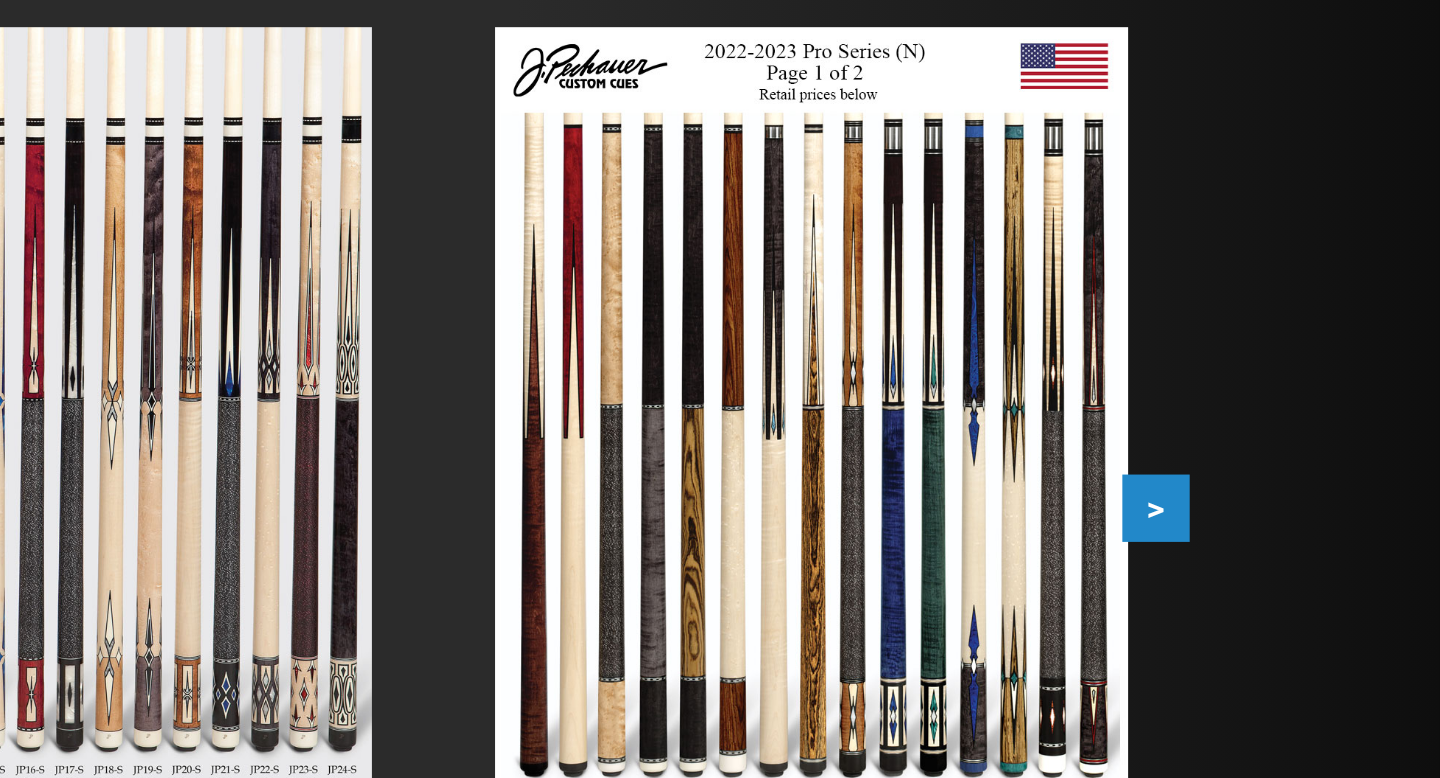 click on ">" at bounding box center [1292, 418] 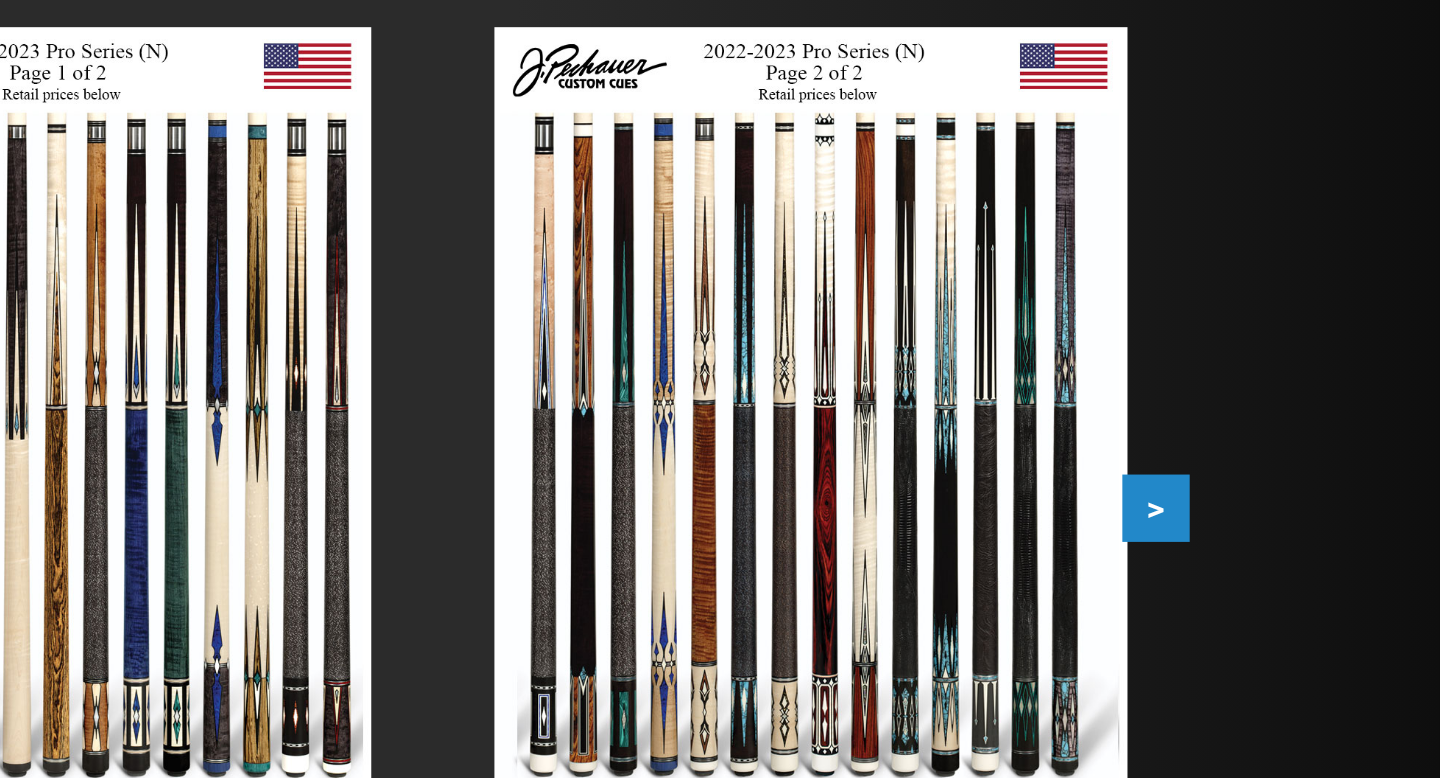 click on ">" at bounding box center [1292, 418] 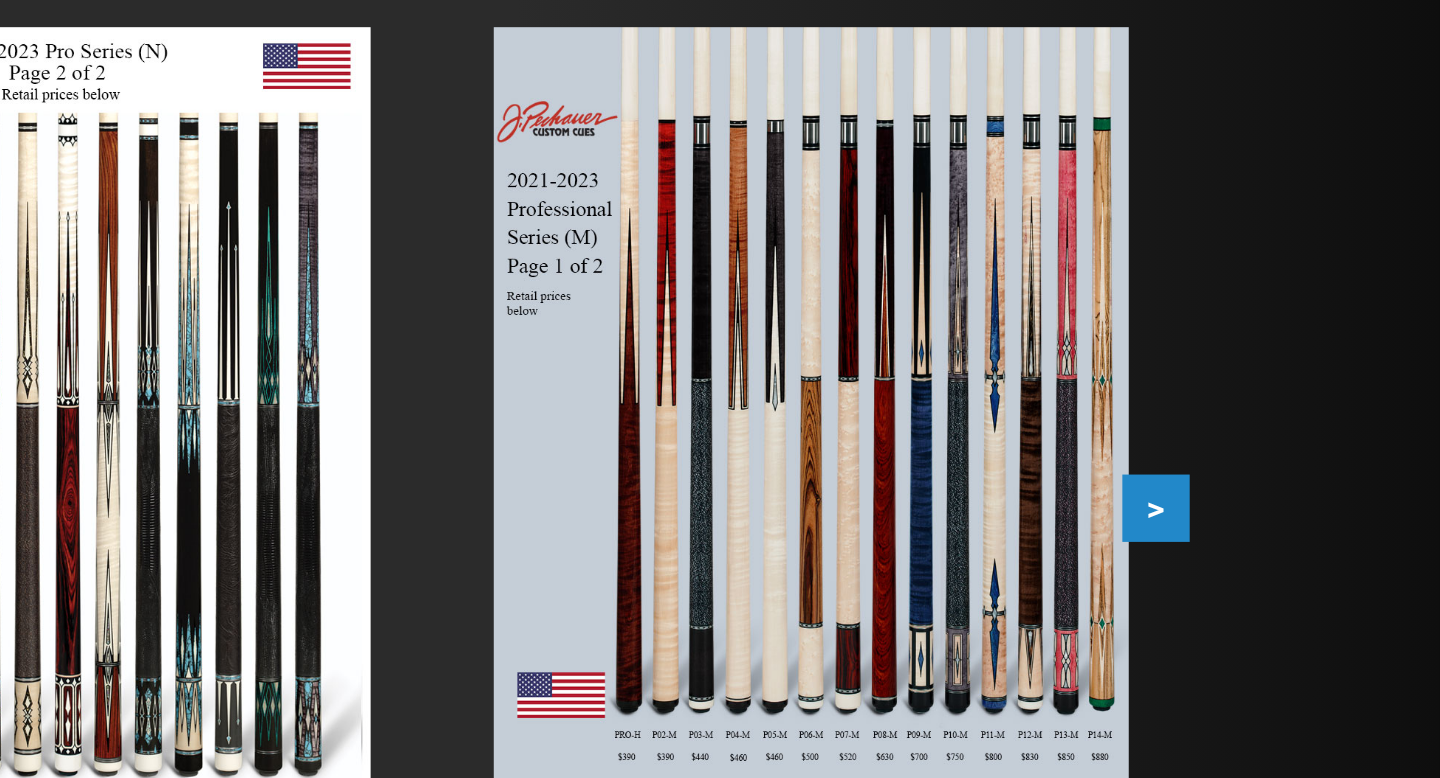 click on ">" at bounding box center [1292, 418] 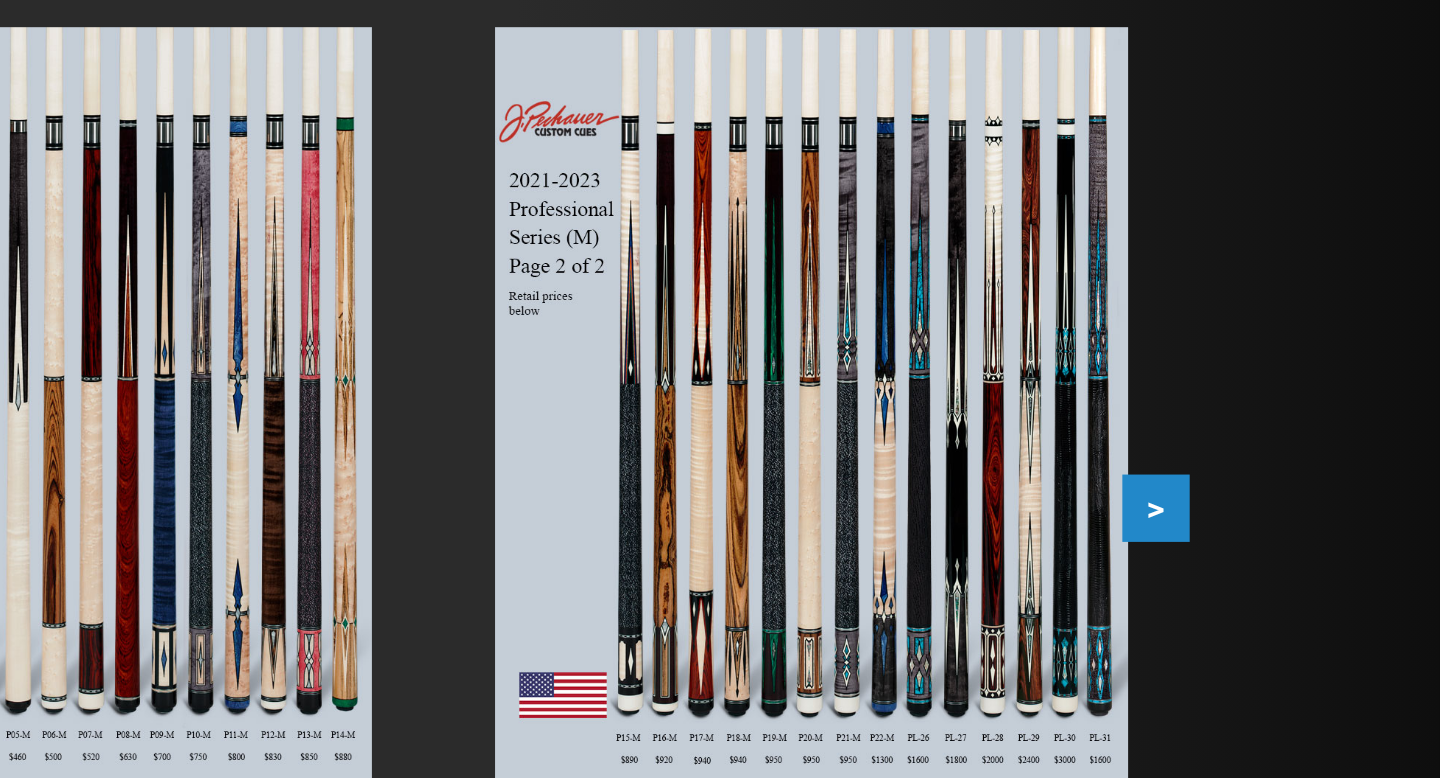 click on ">" at bounding box center [1292, 418] 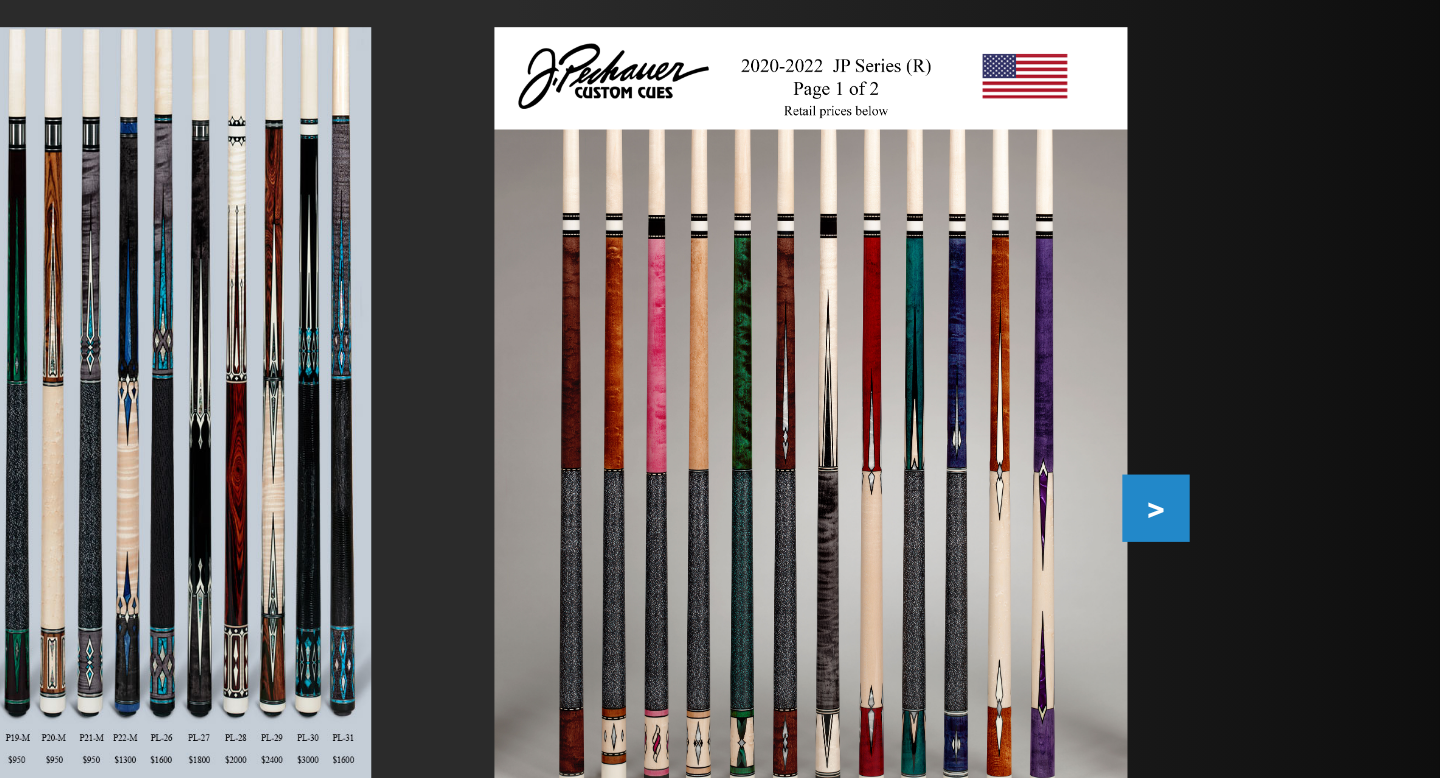 click on ">" at bounding box center (1292, 418) 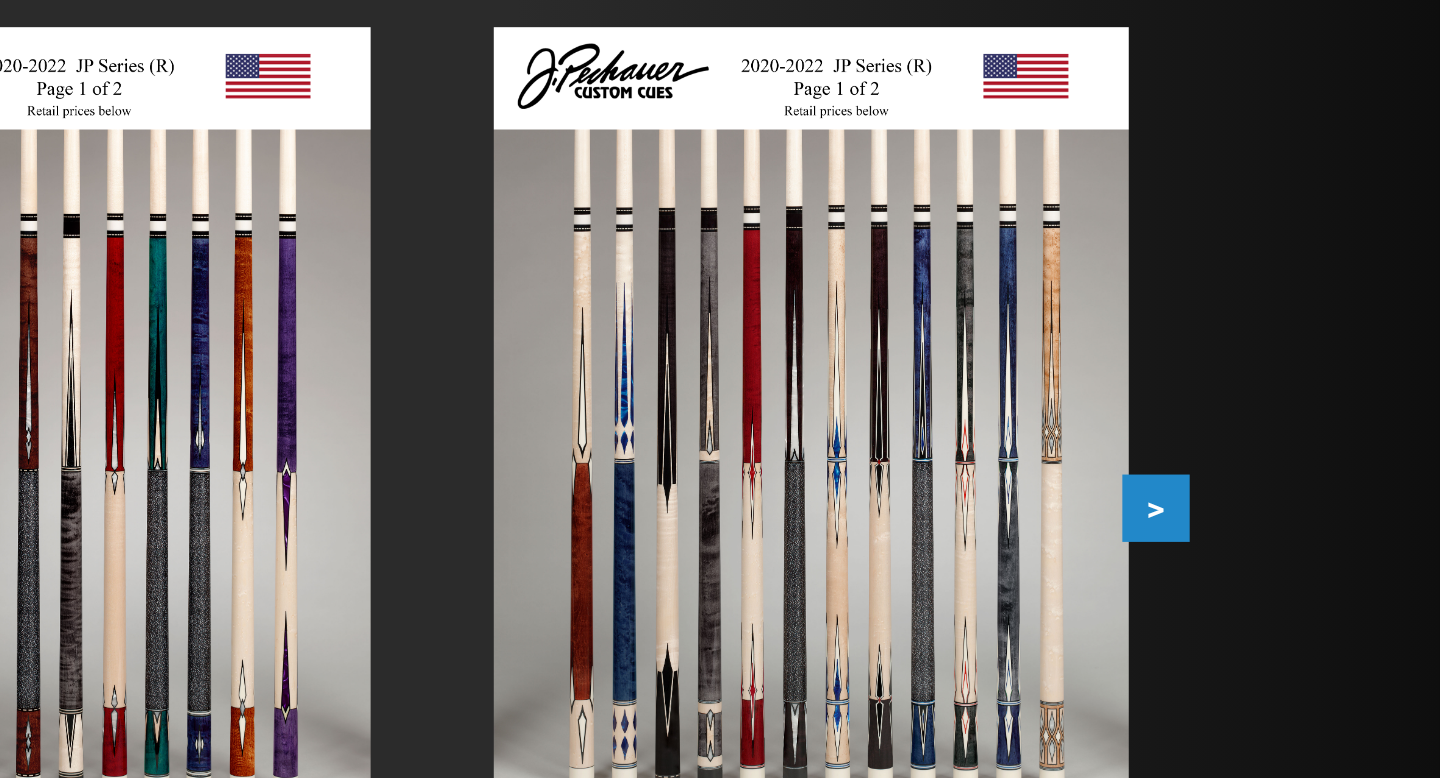 click on ">" at bounding box center [1292, 418] 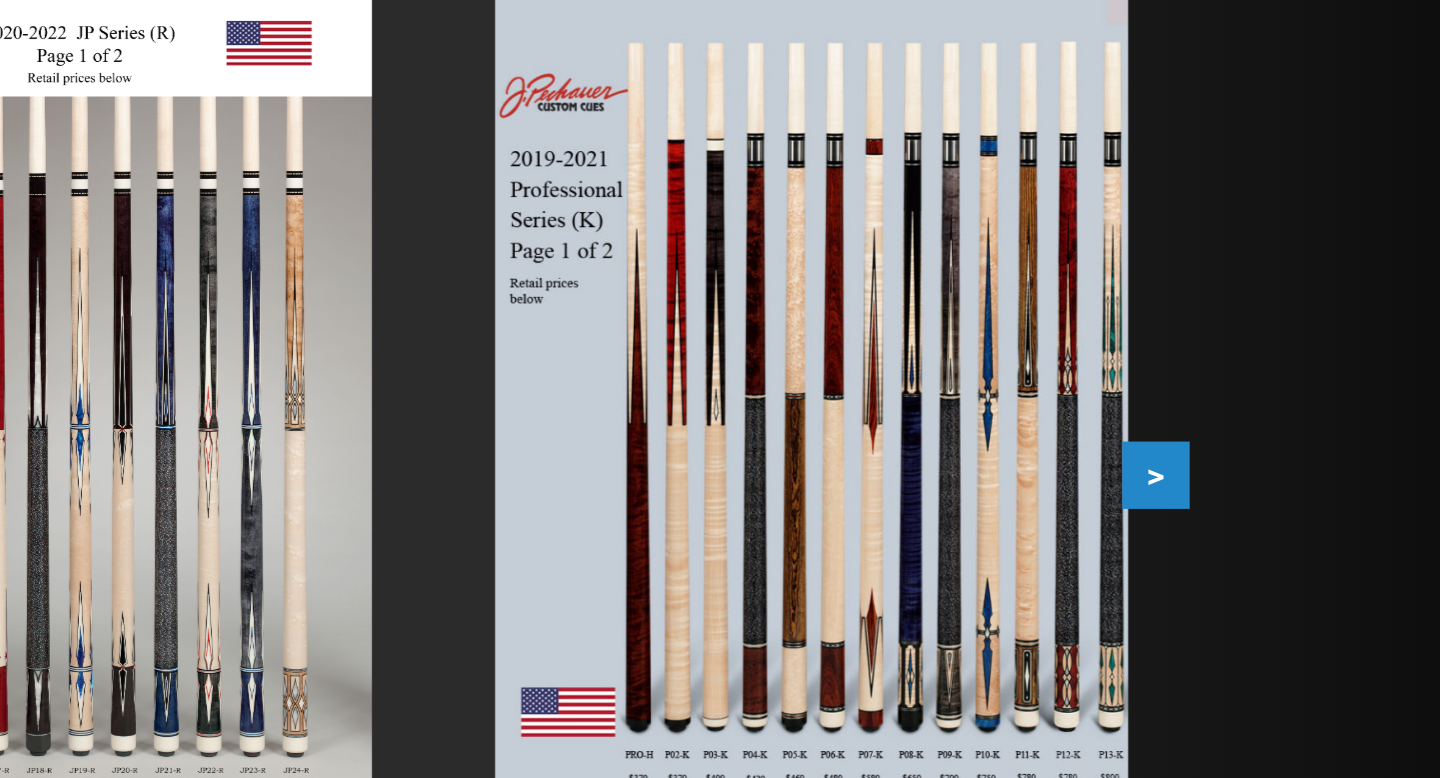 scroll, scrollTop: 299, scrollLeft: 0, axis: vertical 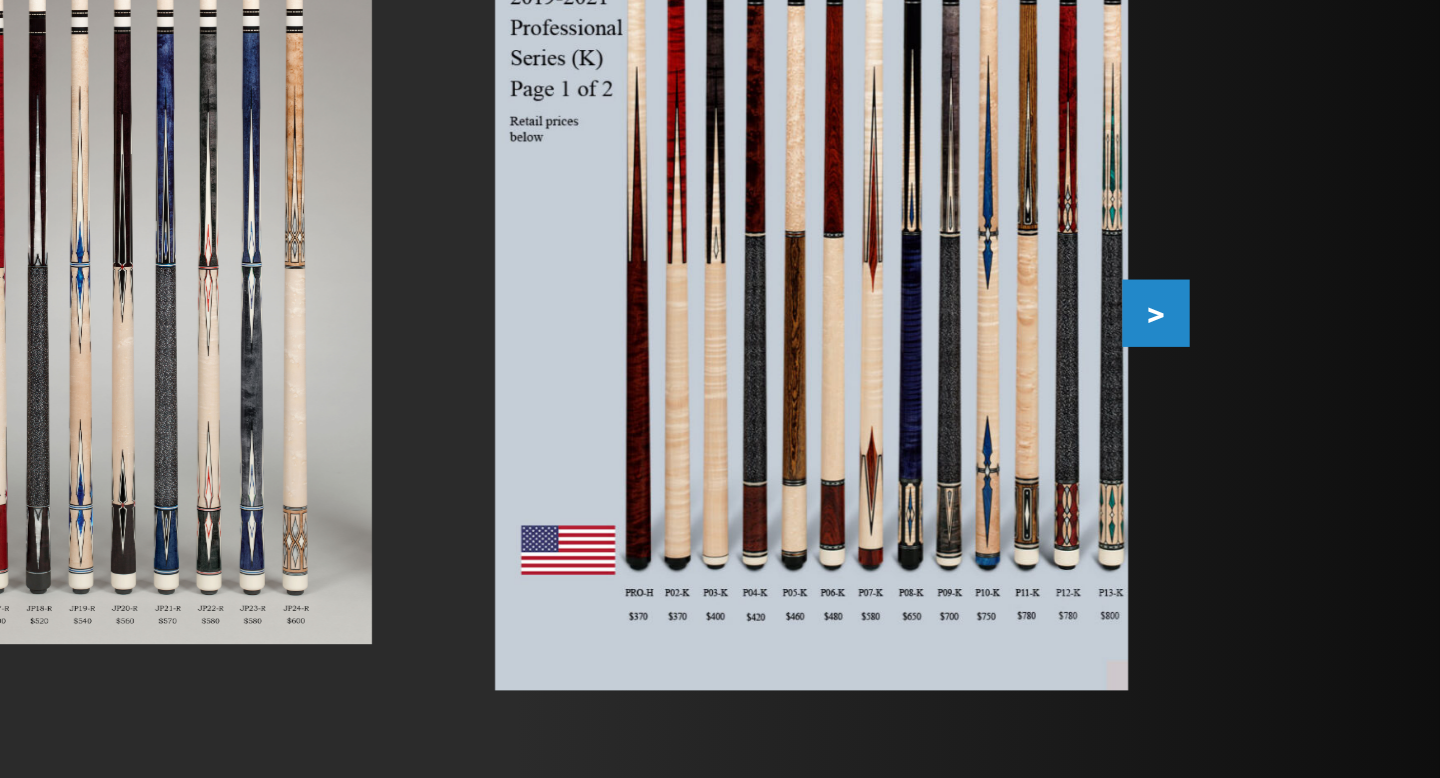 click on ">" at bounding box center [1292, 384] 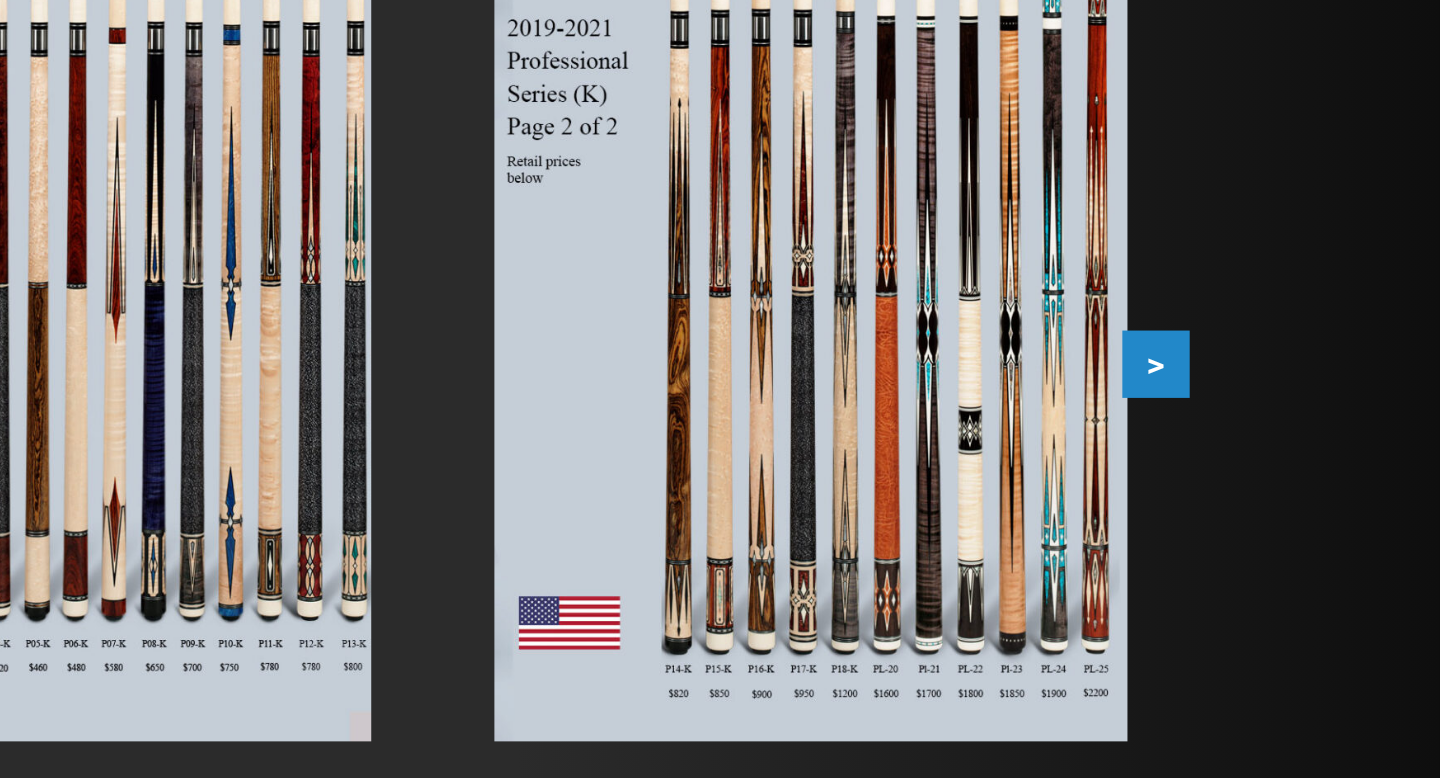 click on ">" at bounding box center (1292, 384) 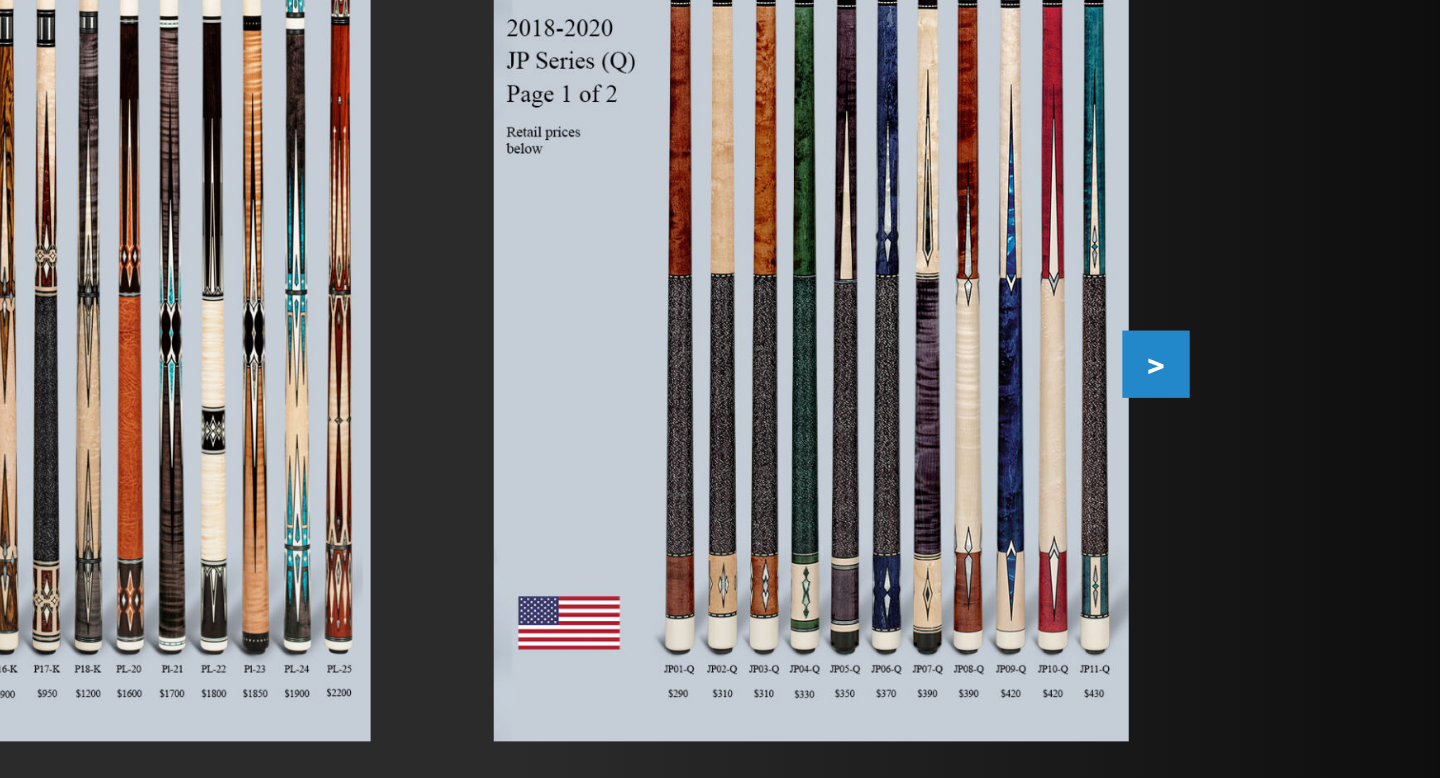 scroll, scrollTop: 299, scrollLeft: 0, axis: vertical 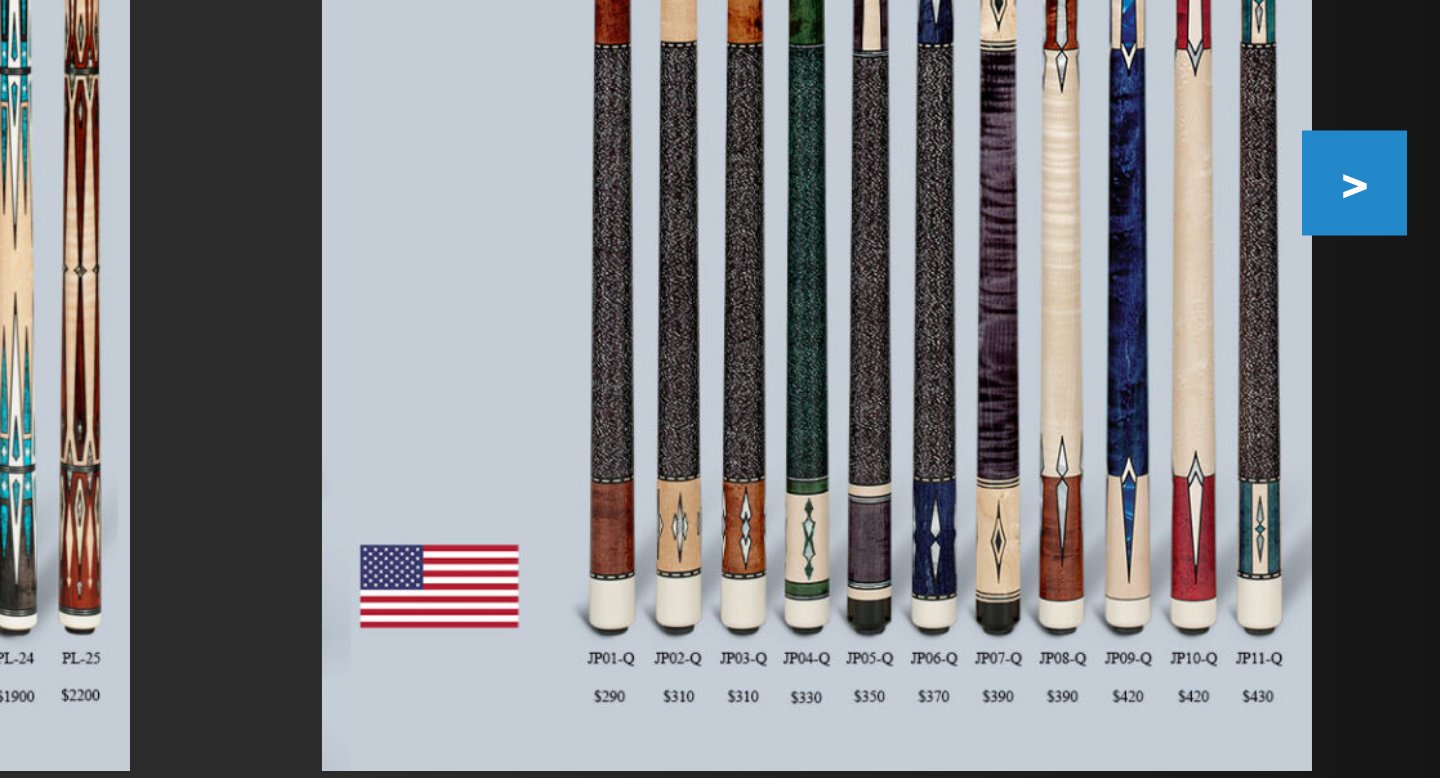 click on ">" at bounding box center (1292, 384) 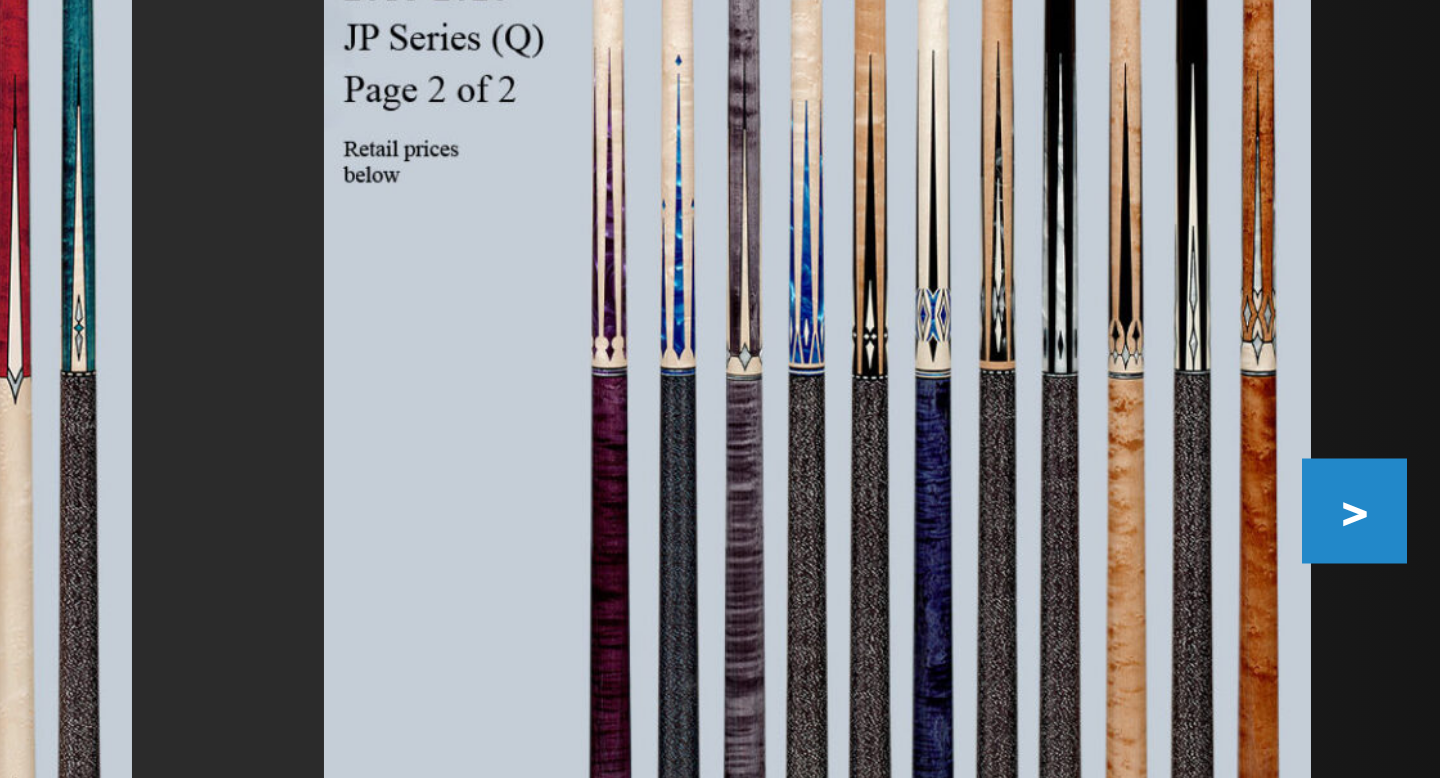click on ">" at bounding box center (1292, 384) 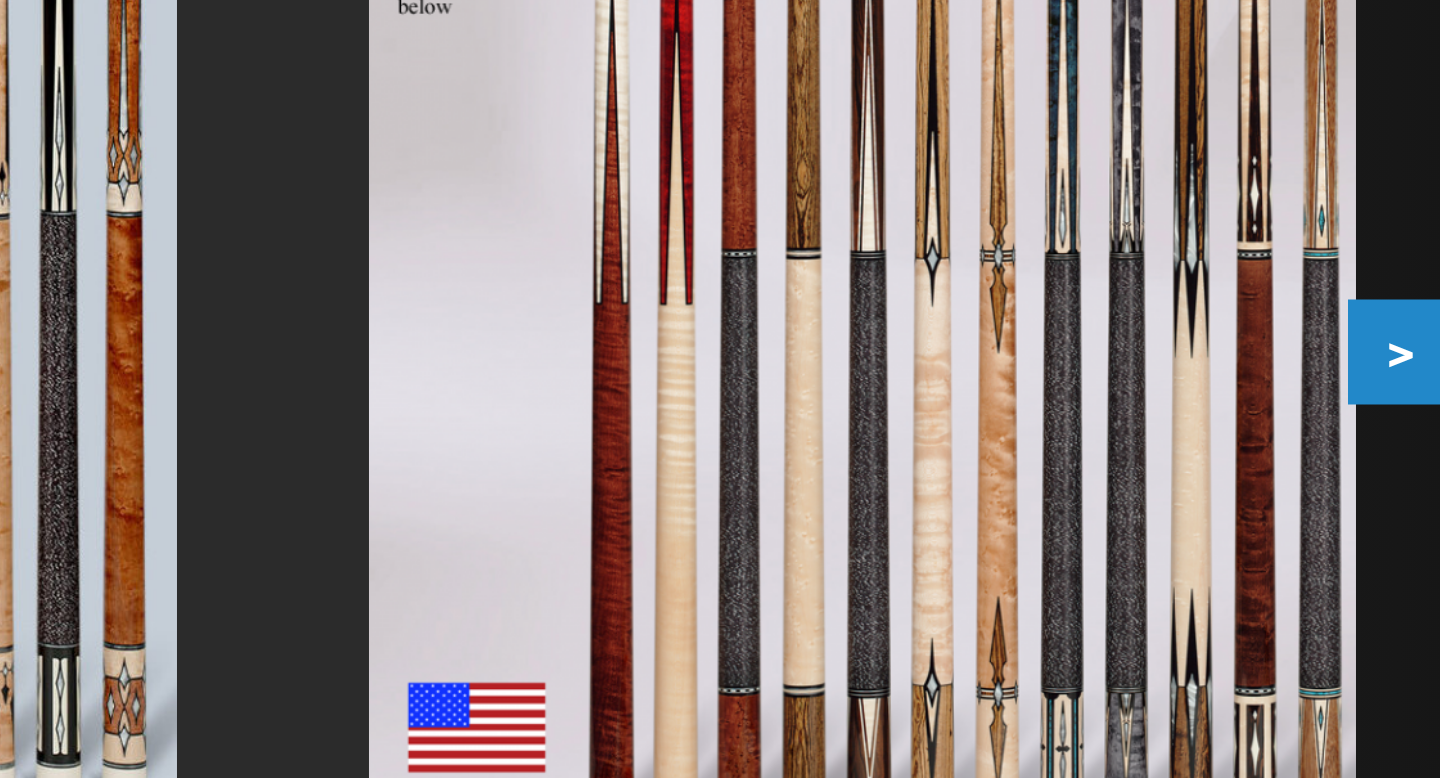 click on ">" at bounding box center [1292, 384] 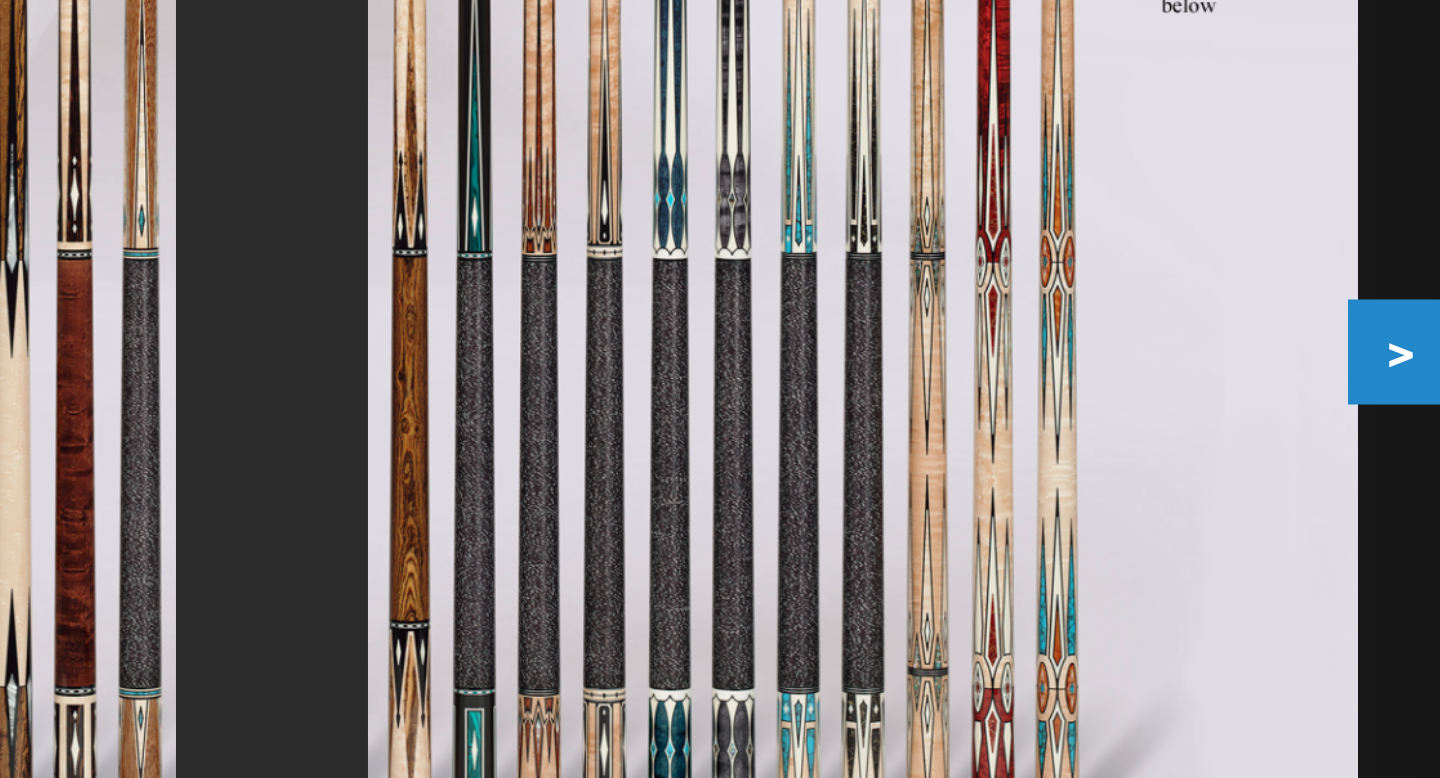 click on ">" at bounding box center (1292, 384) 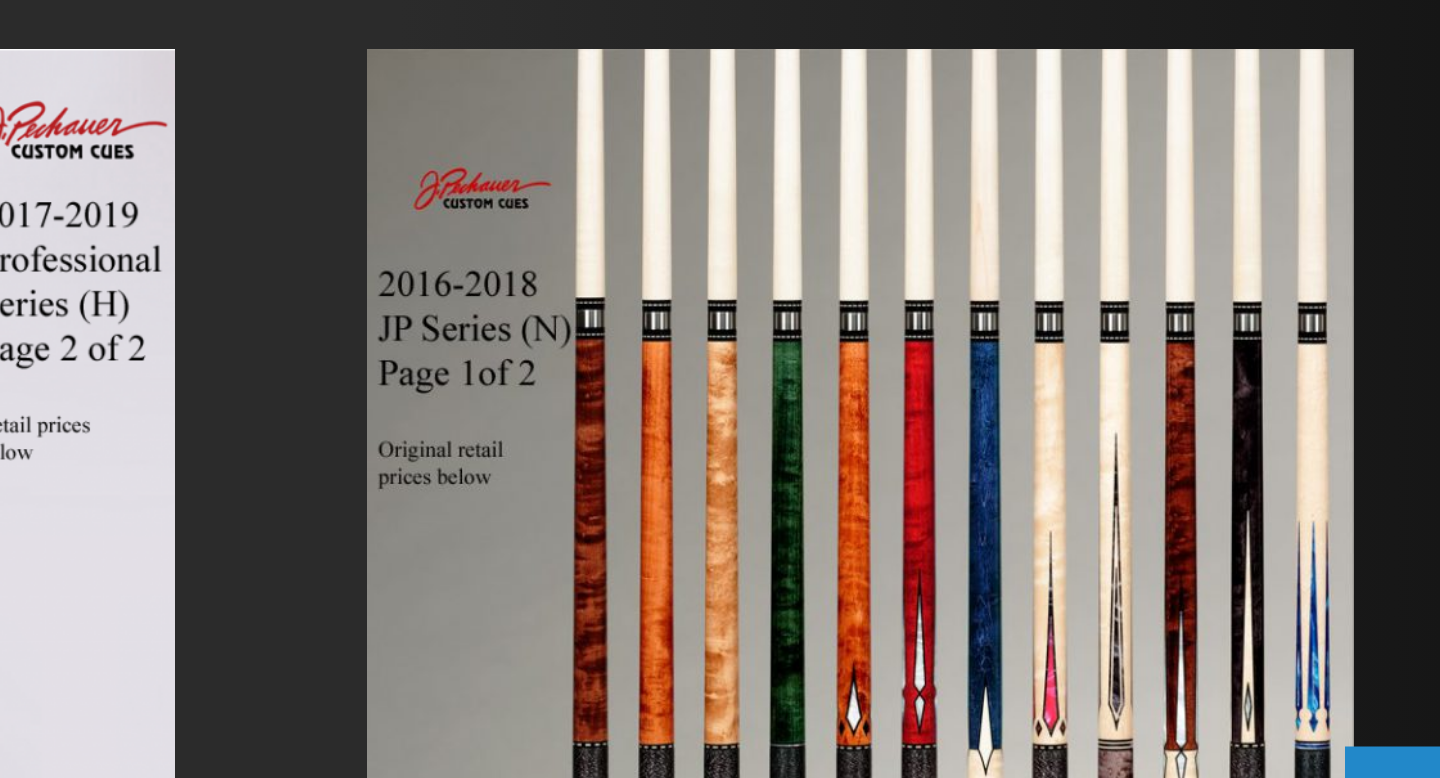 scroll, scrollTop: 374, scrollLeft: 0, axis: vertical 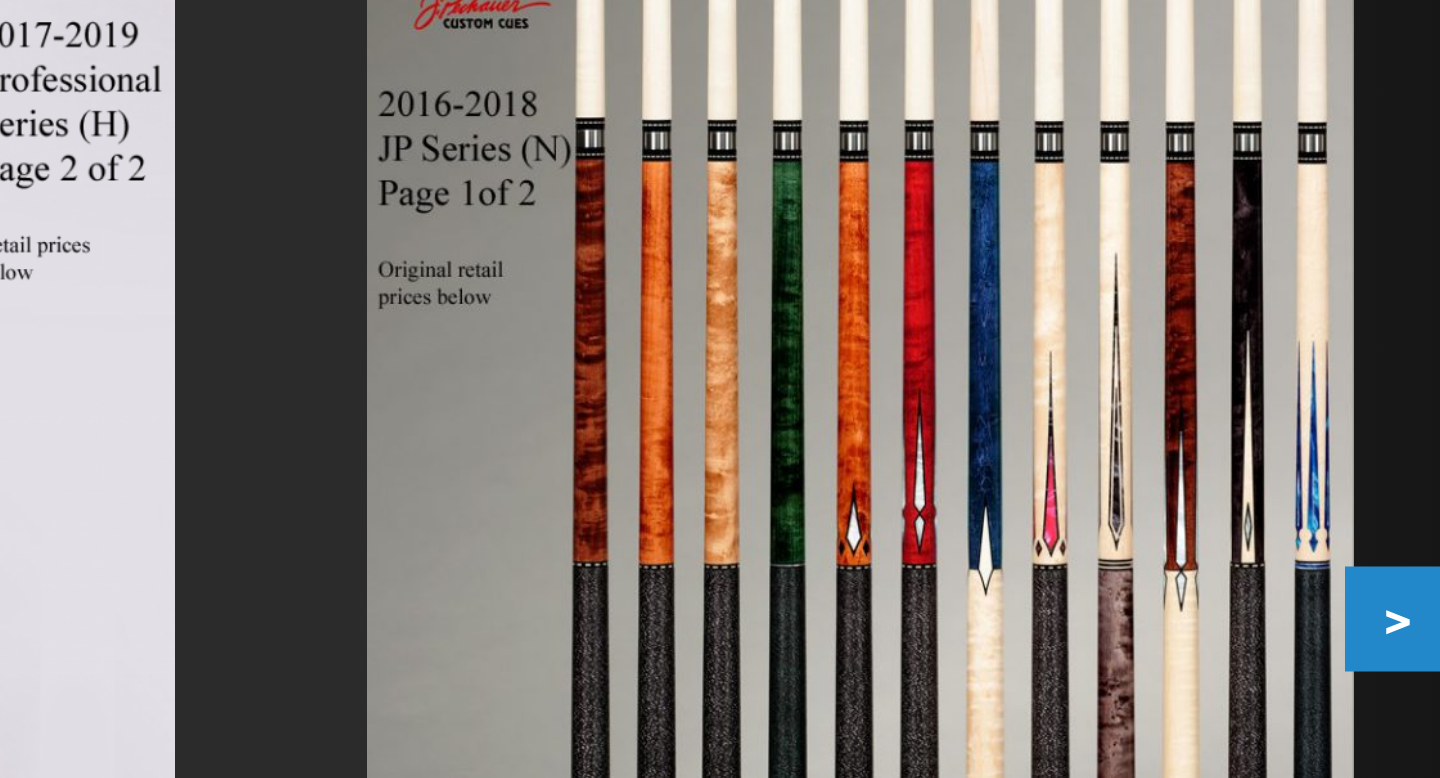 click on ">" at bounding box center (1292, 309) 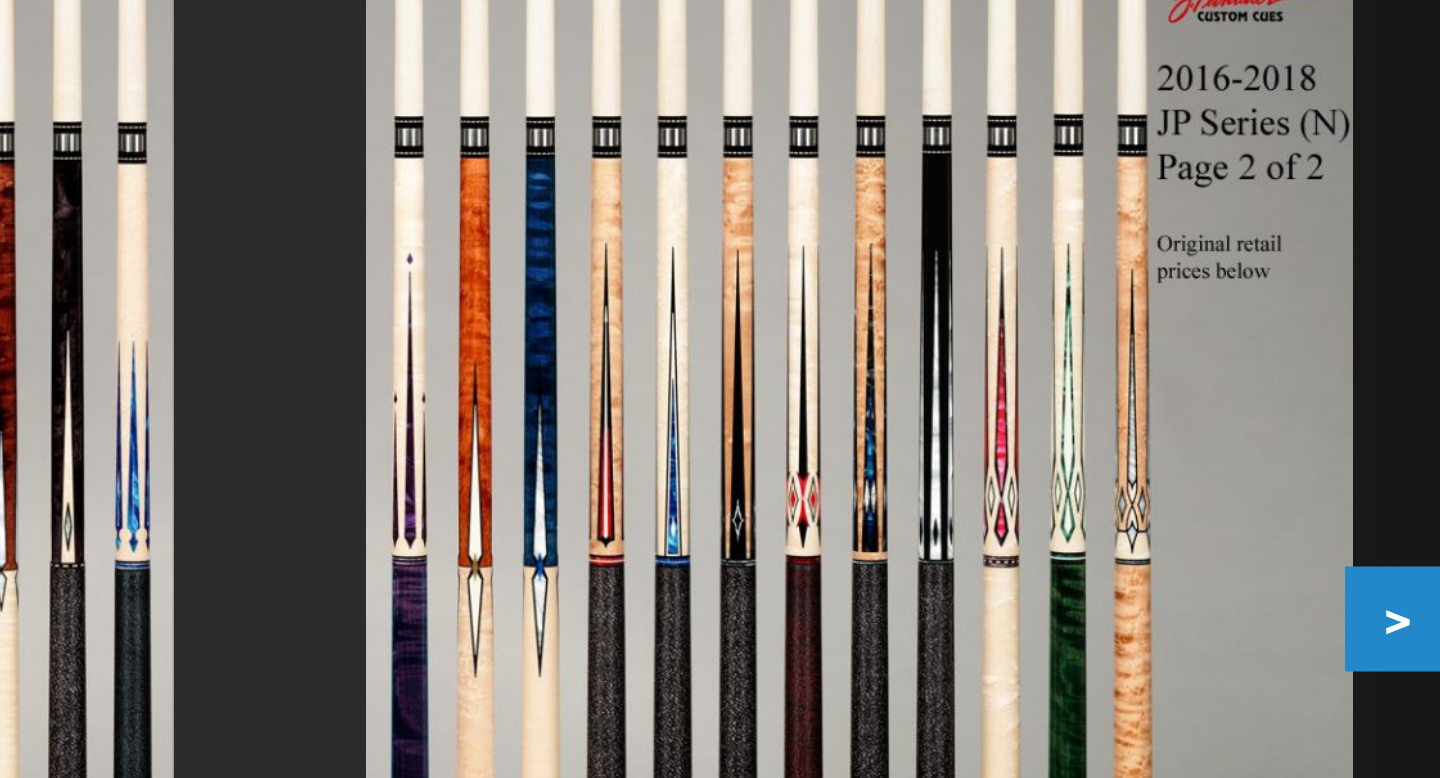 click on ">" at bounding box center [1292, 309] 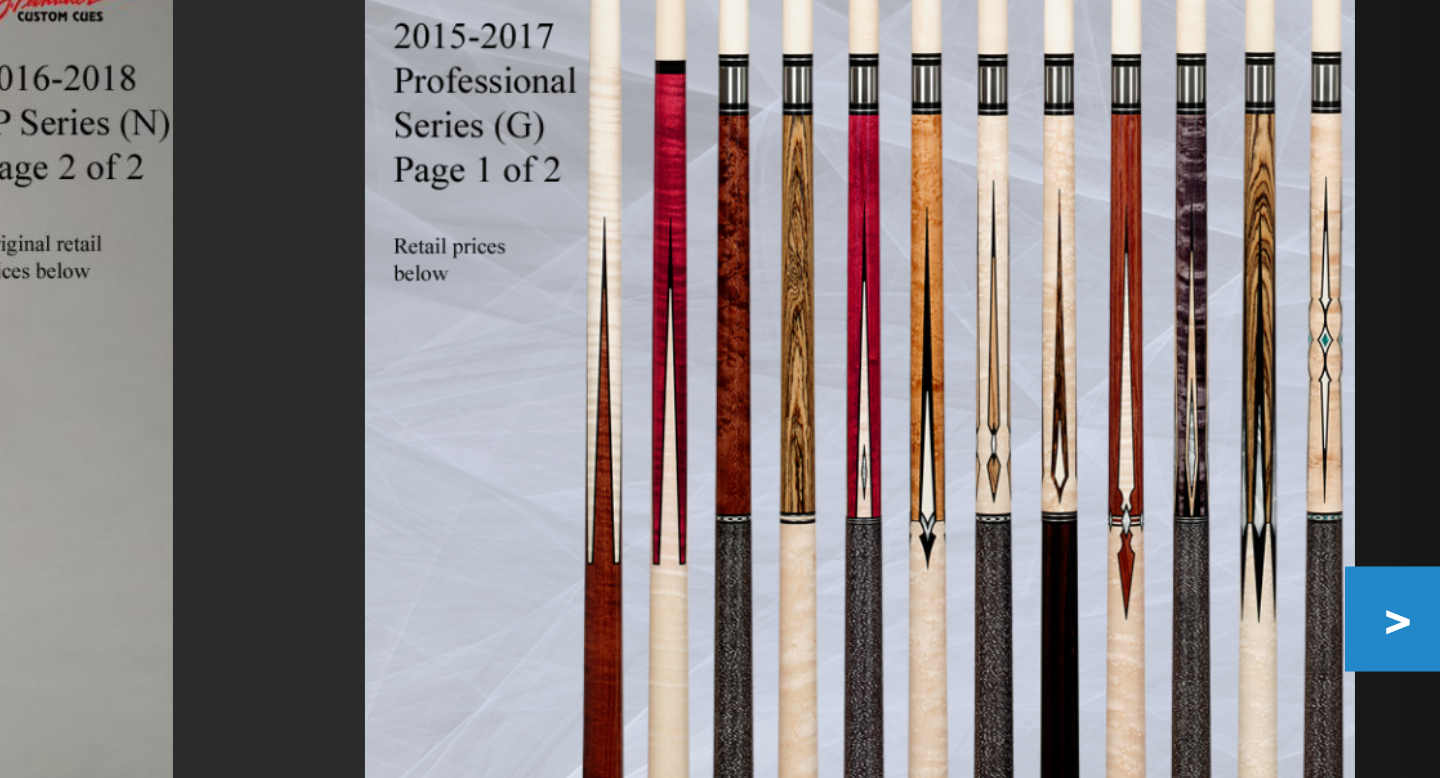 click on ">" at bounding box center (1292, 309) 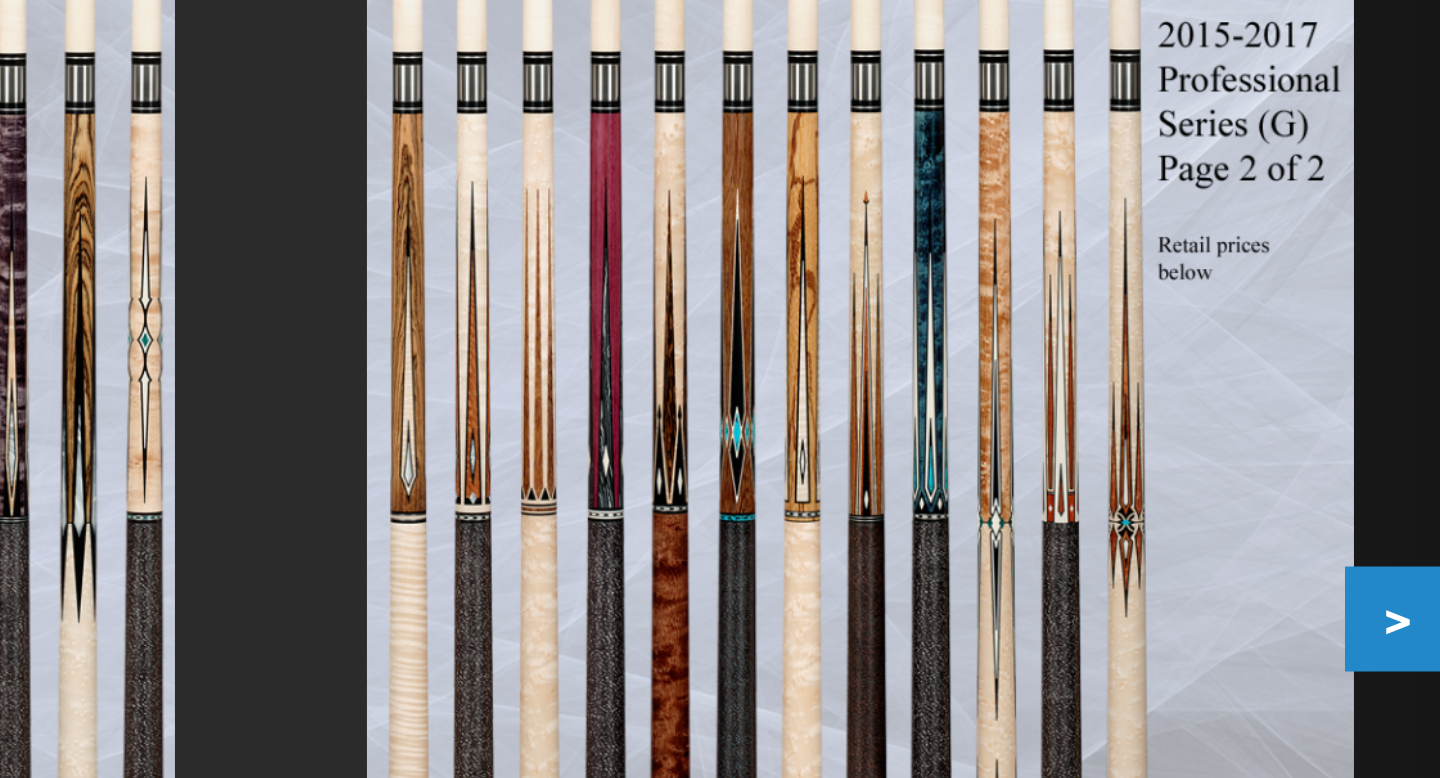 click on ">" at bounding box center [1292, 309] 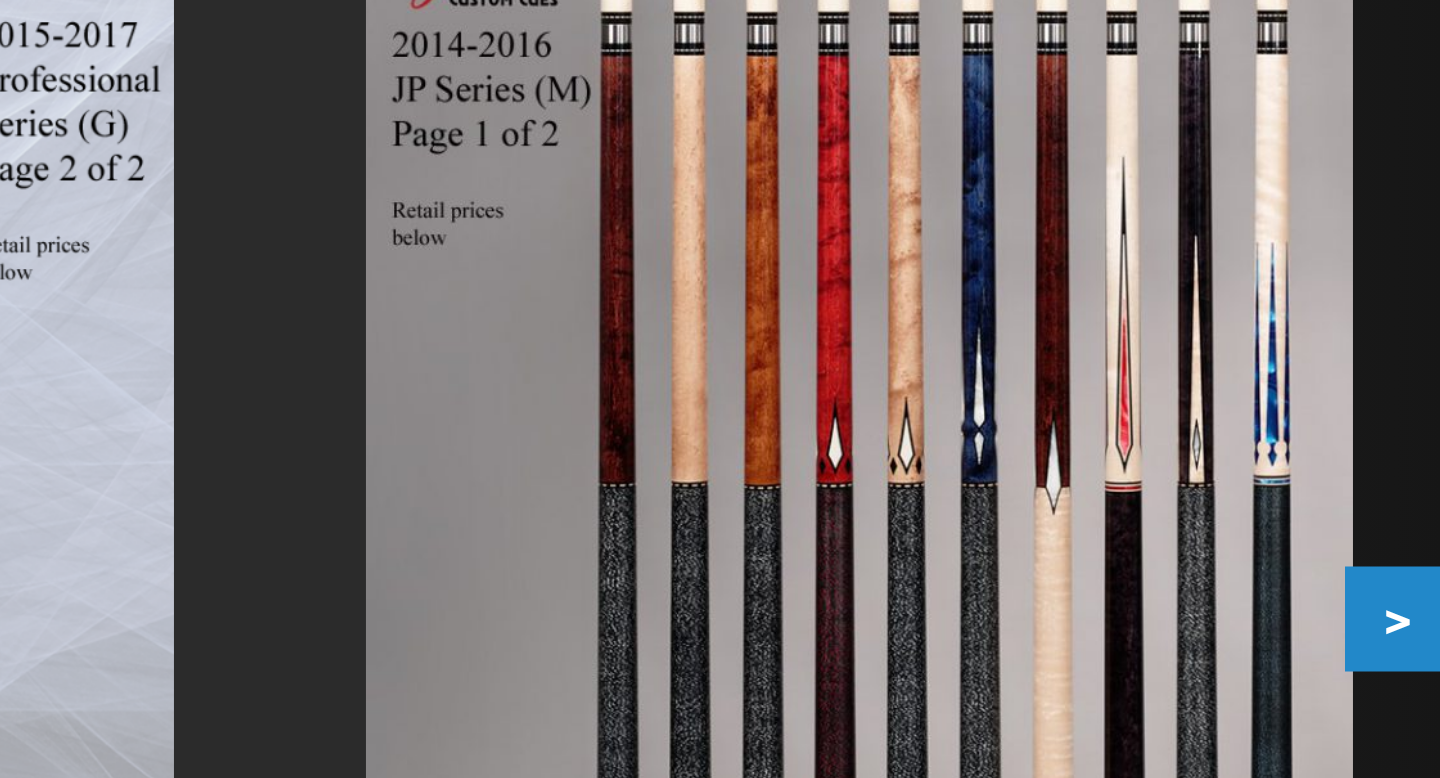 click on ">" at bounding box center (1292, 309) 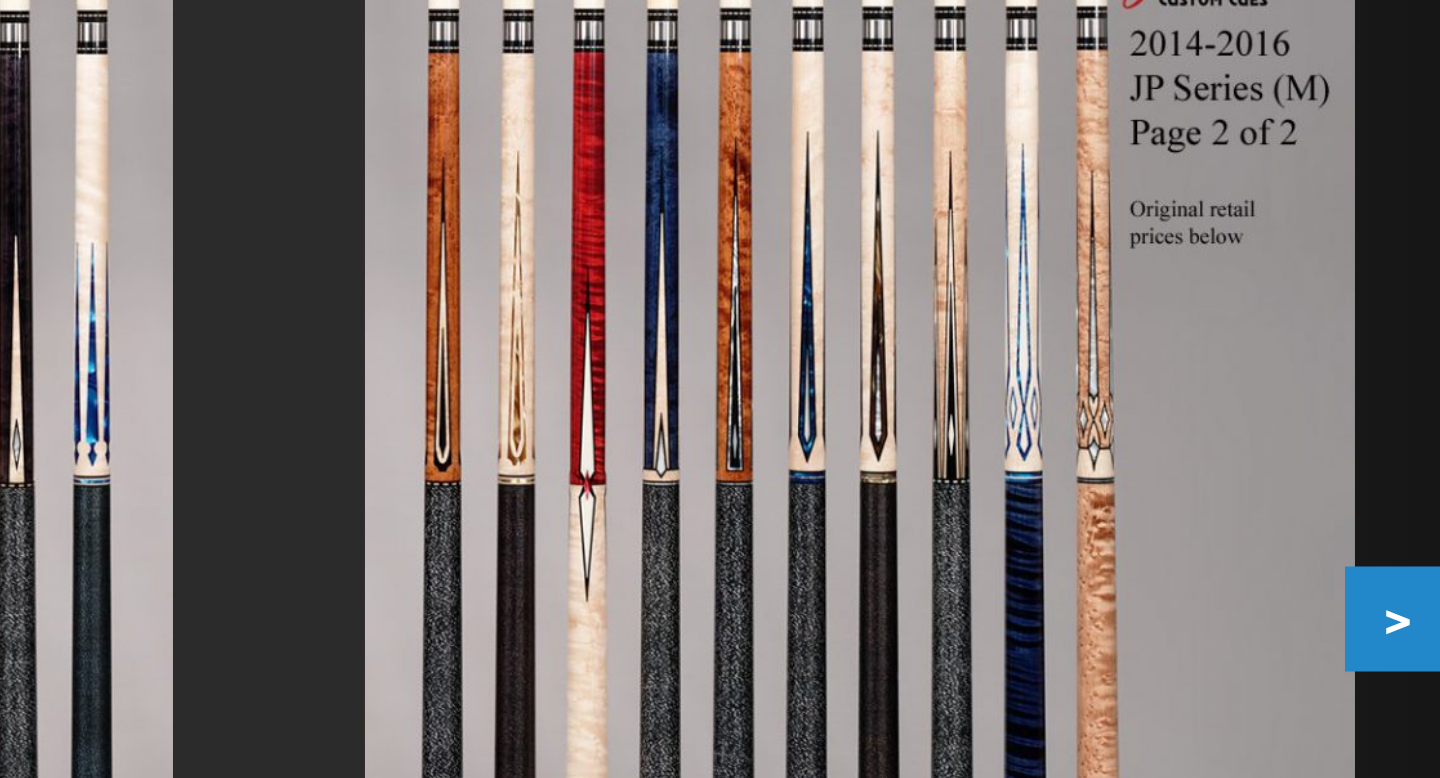 click on ">" at bounding box center (1292, 309) 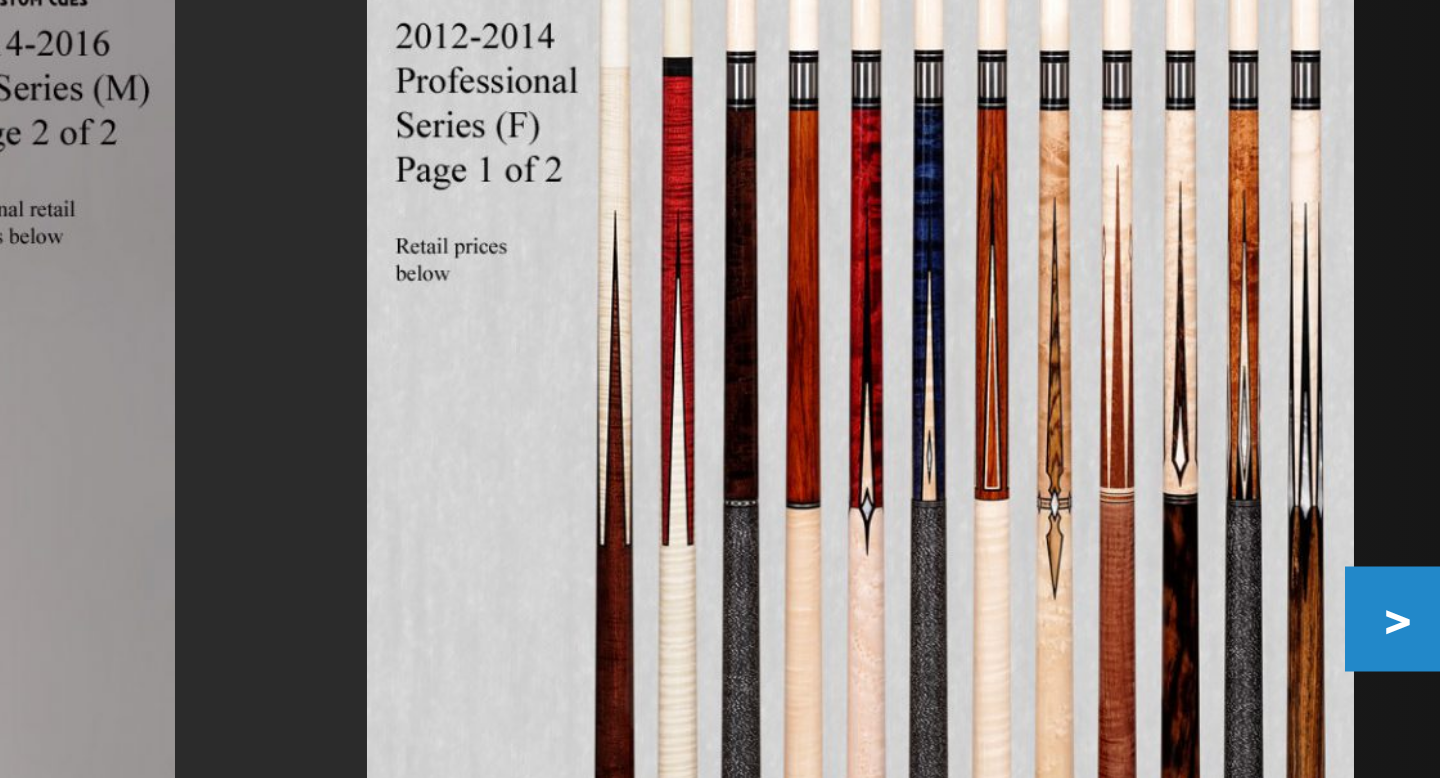 click on ">" at bounding box center (1292, 309) 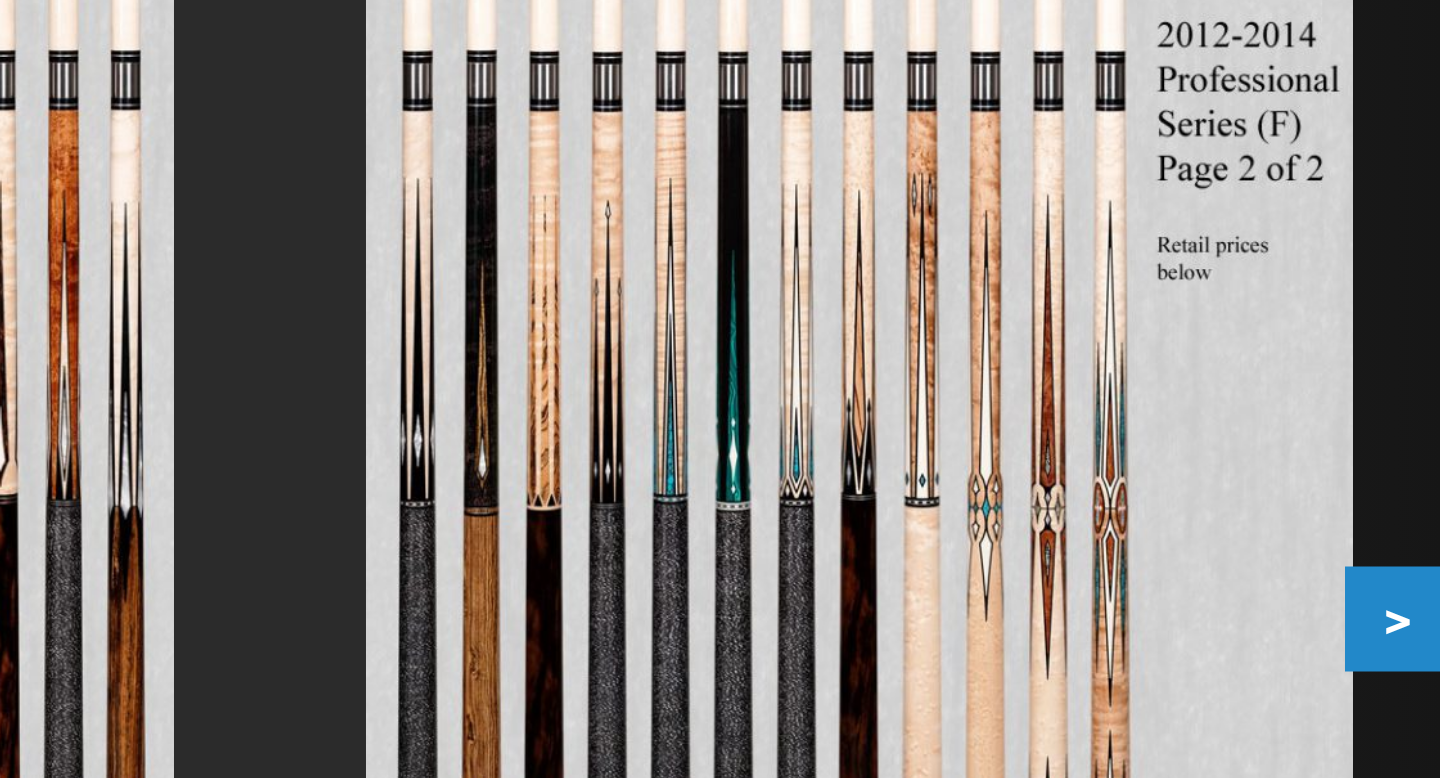click on ">" at bounding box center [1292, 309] 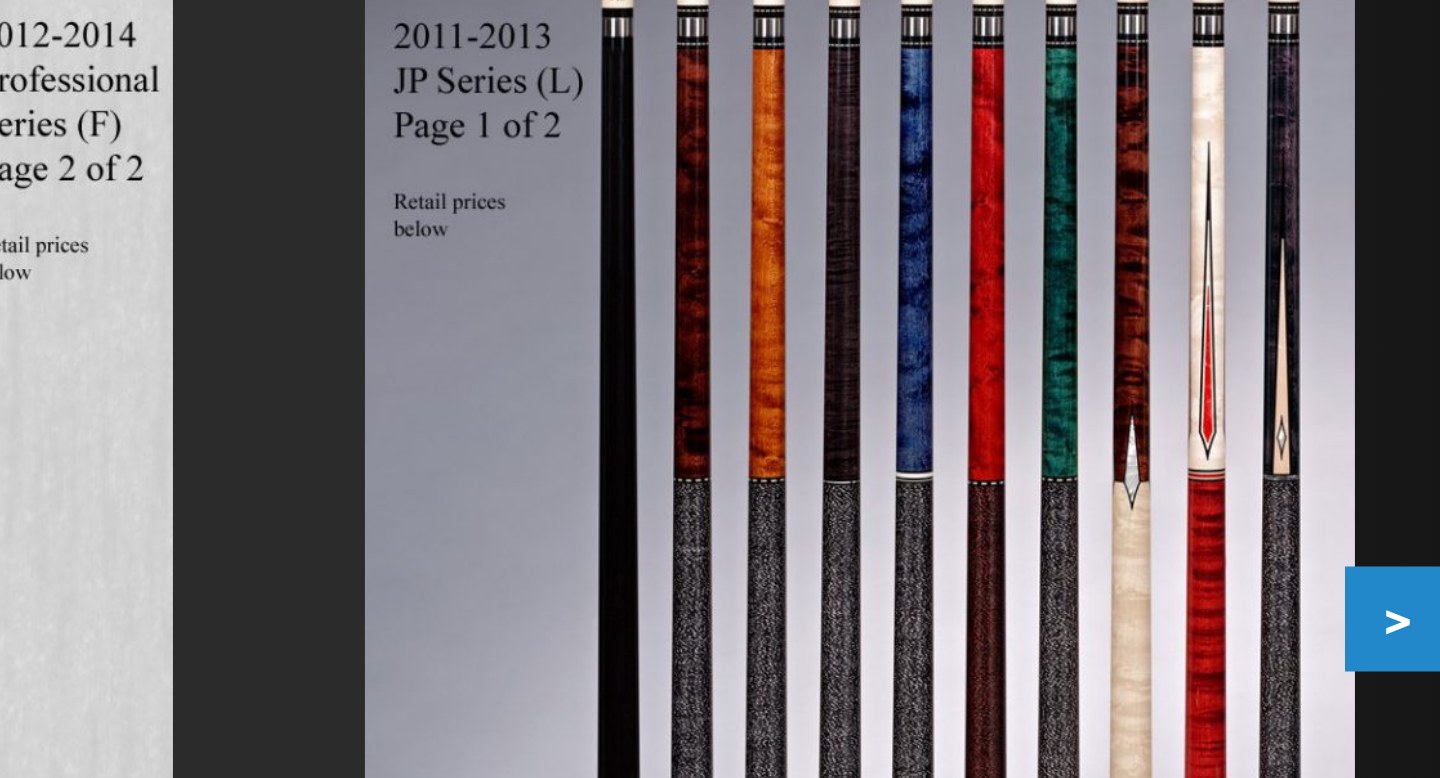 click on ">" at bounding box center [1292, 309] 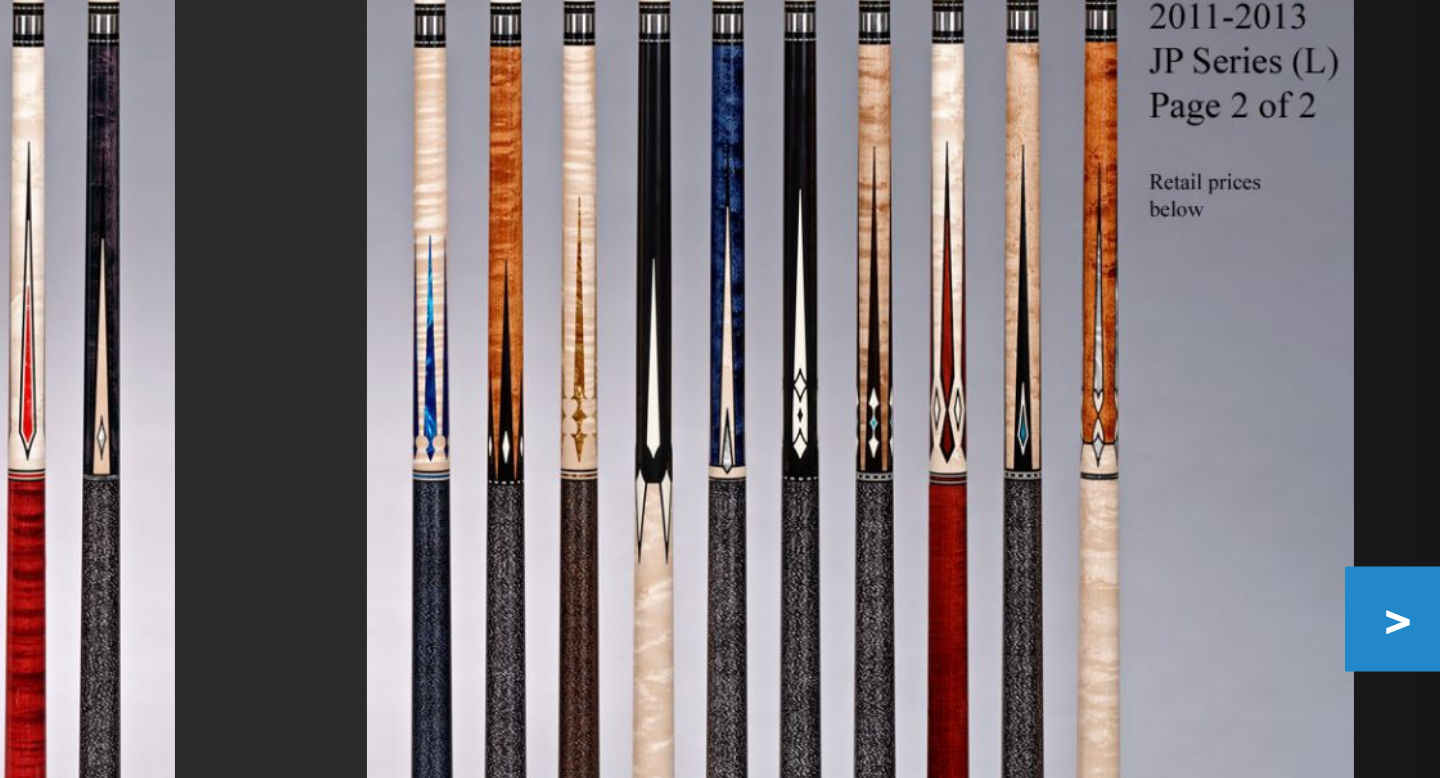 click on ">" at bounding box center [1292, 309] 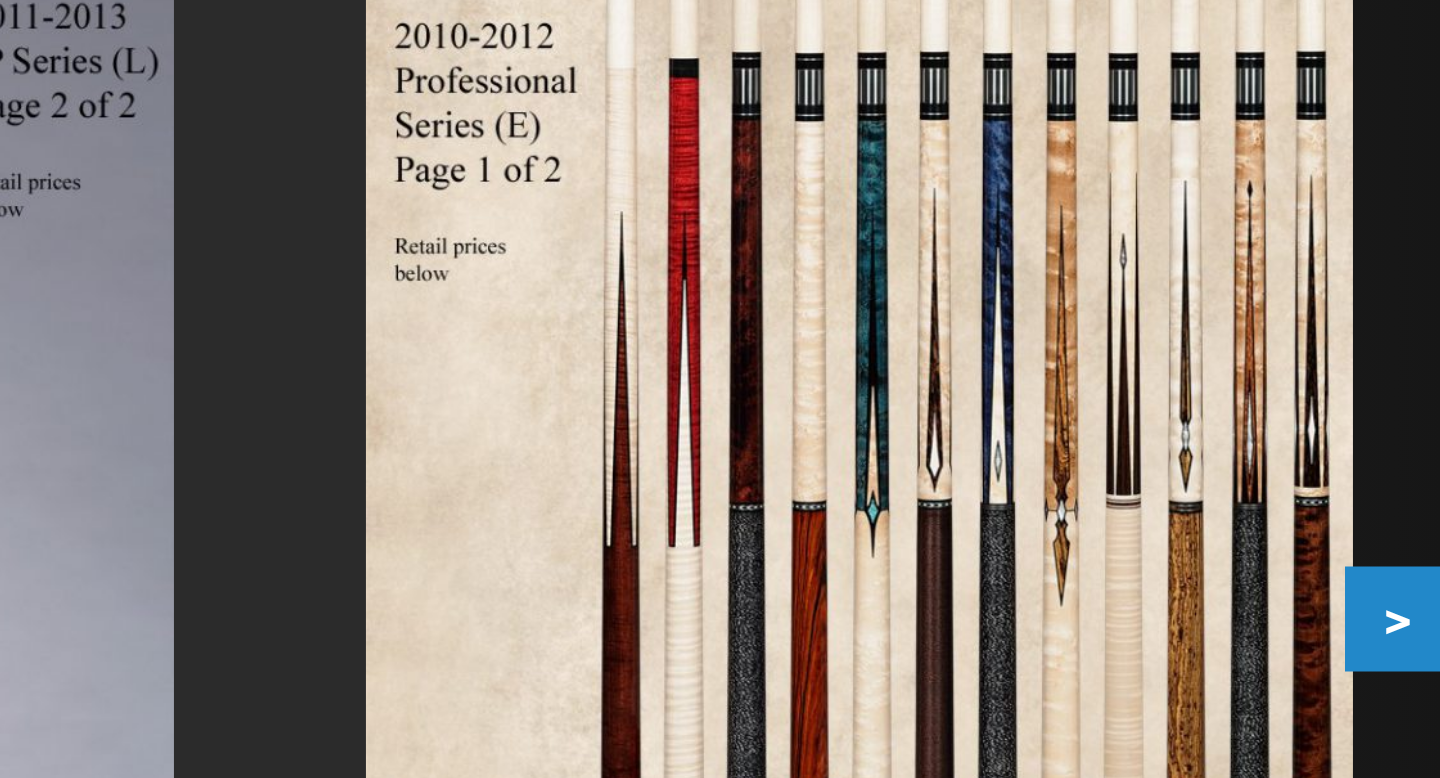 click on ">" at bounding box center (1292, 309) 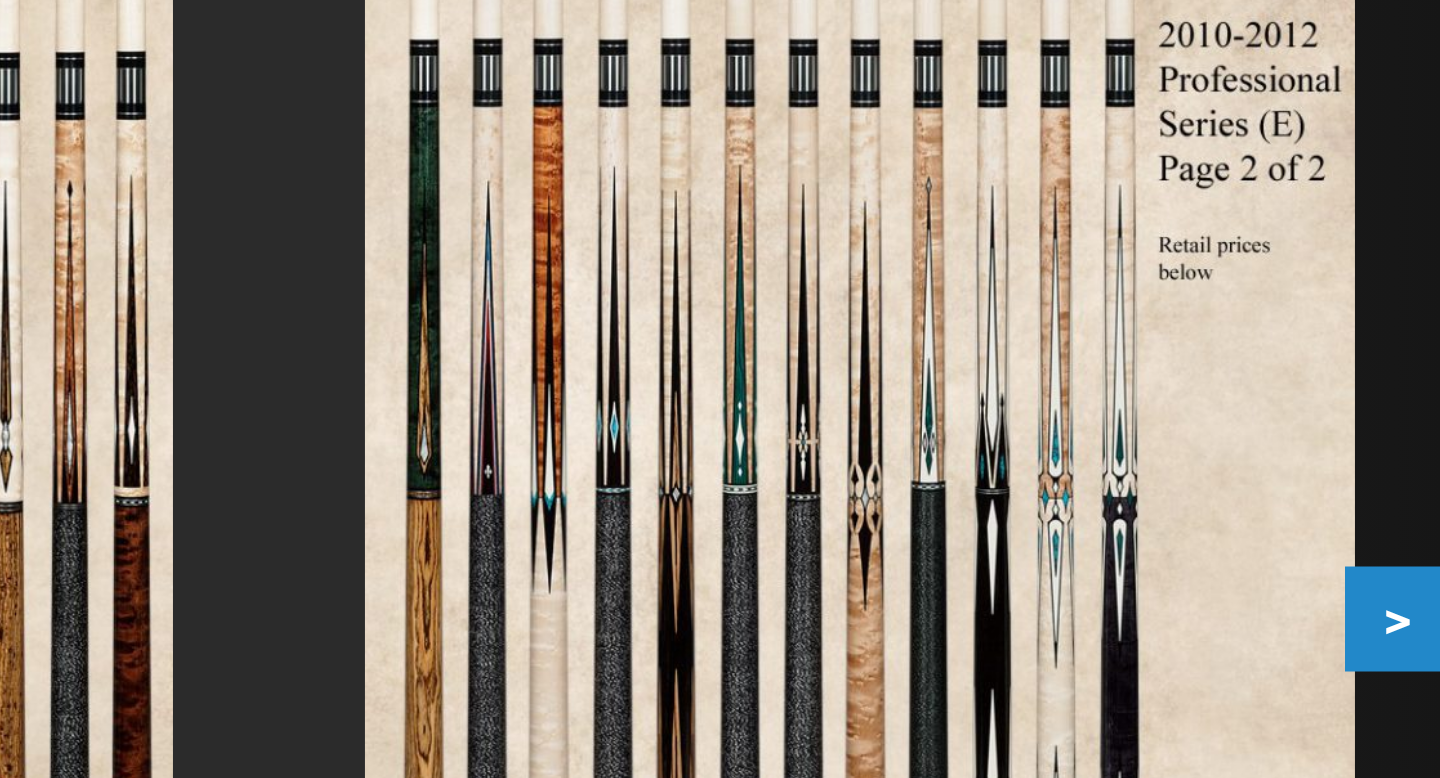 click on ">" at bounding box center (1292, 309) 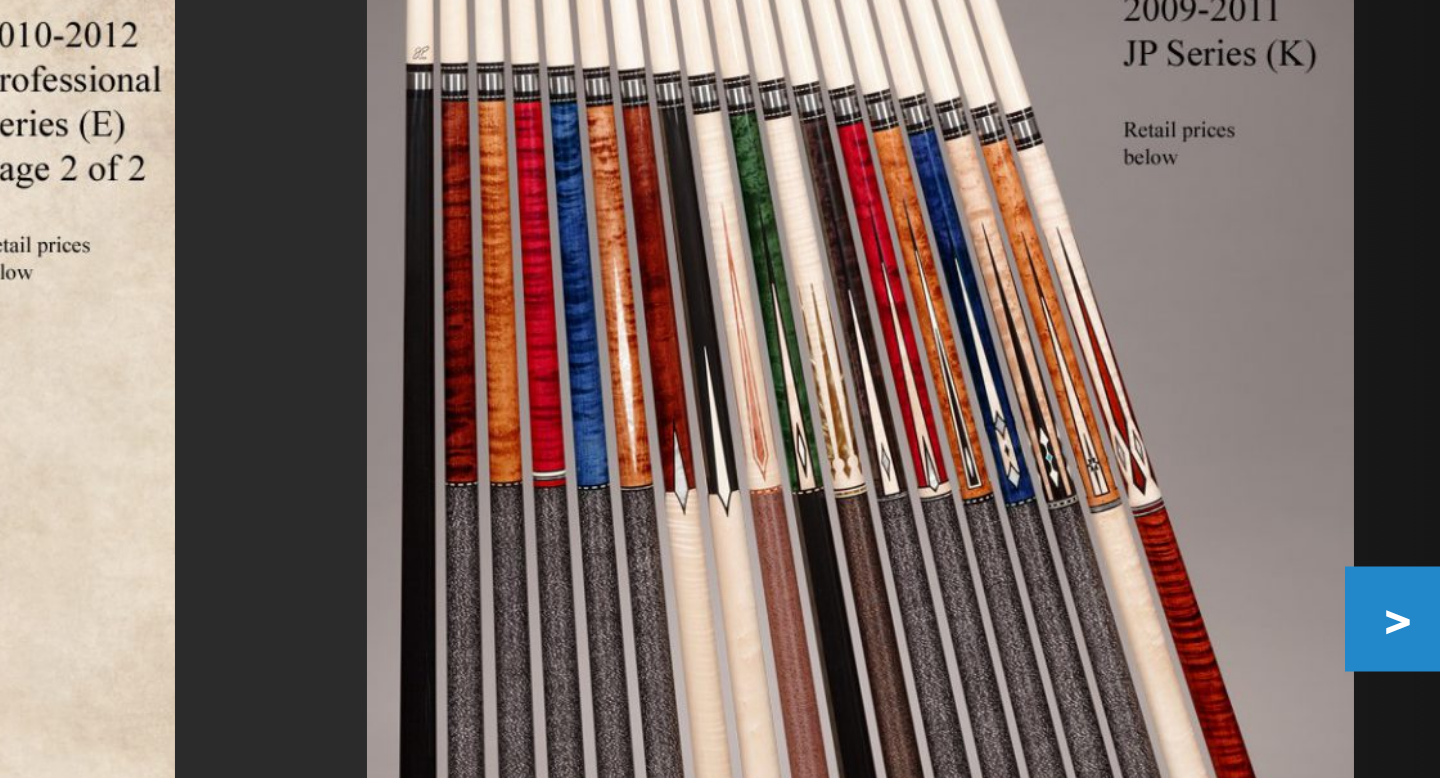 click on ">" at bounding box center [1292, 309] 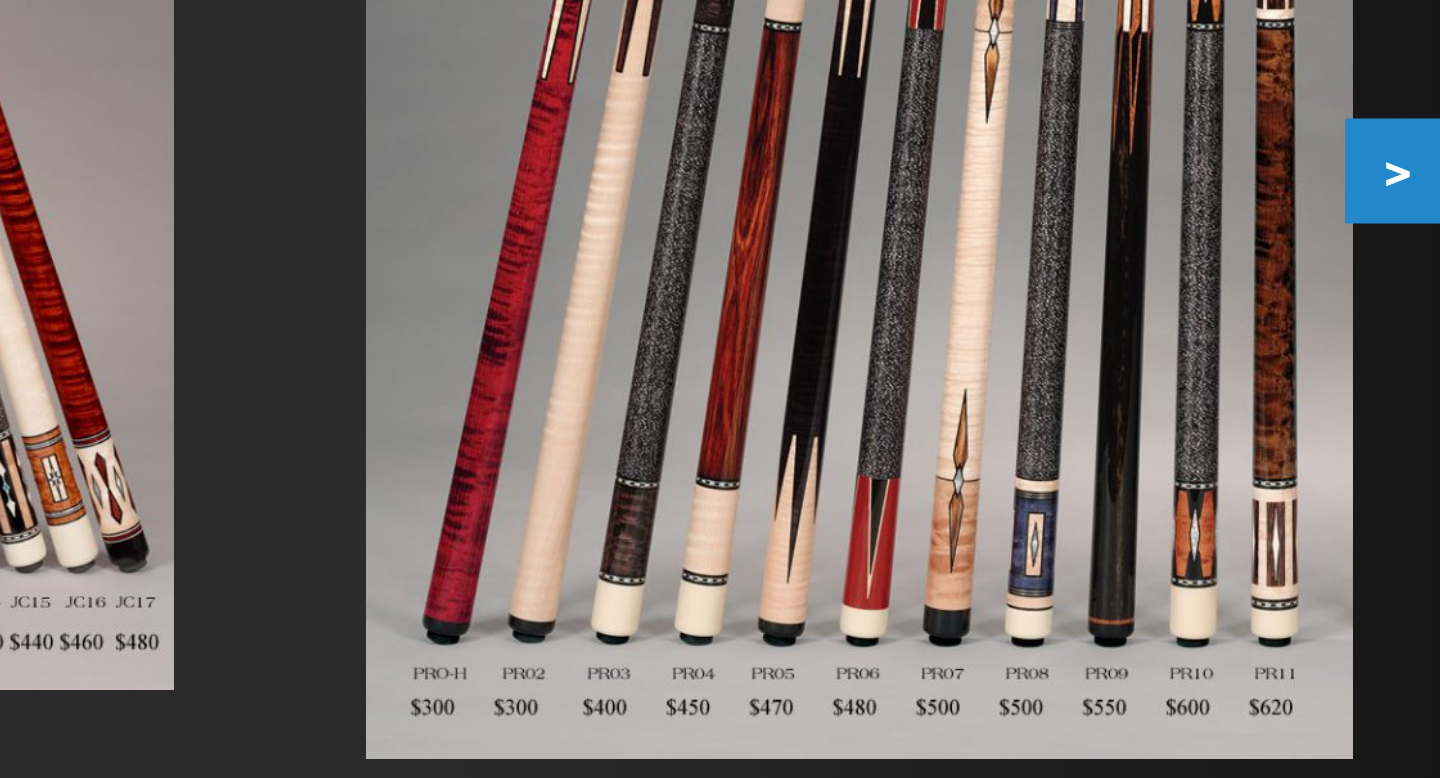 click on ">" at bounding box center [1292, 309] 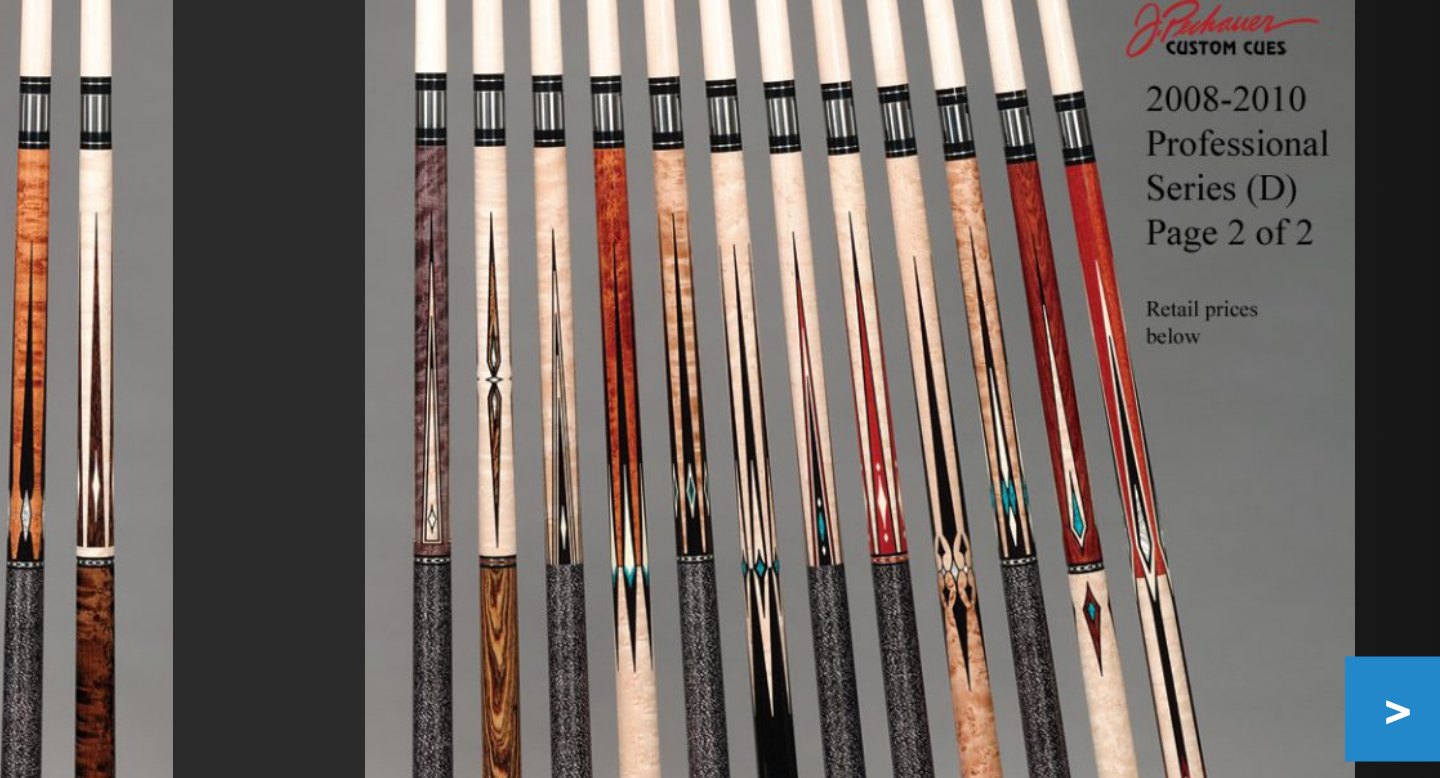 click on ">" at bounding box center (1292, 309) 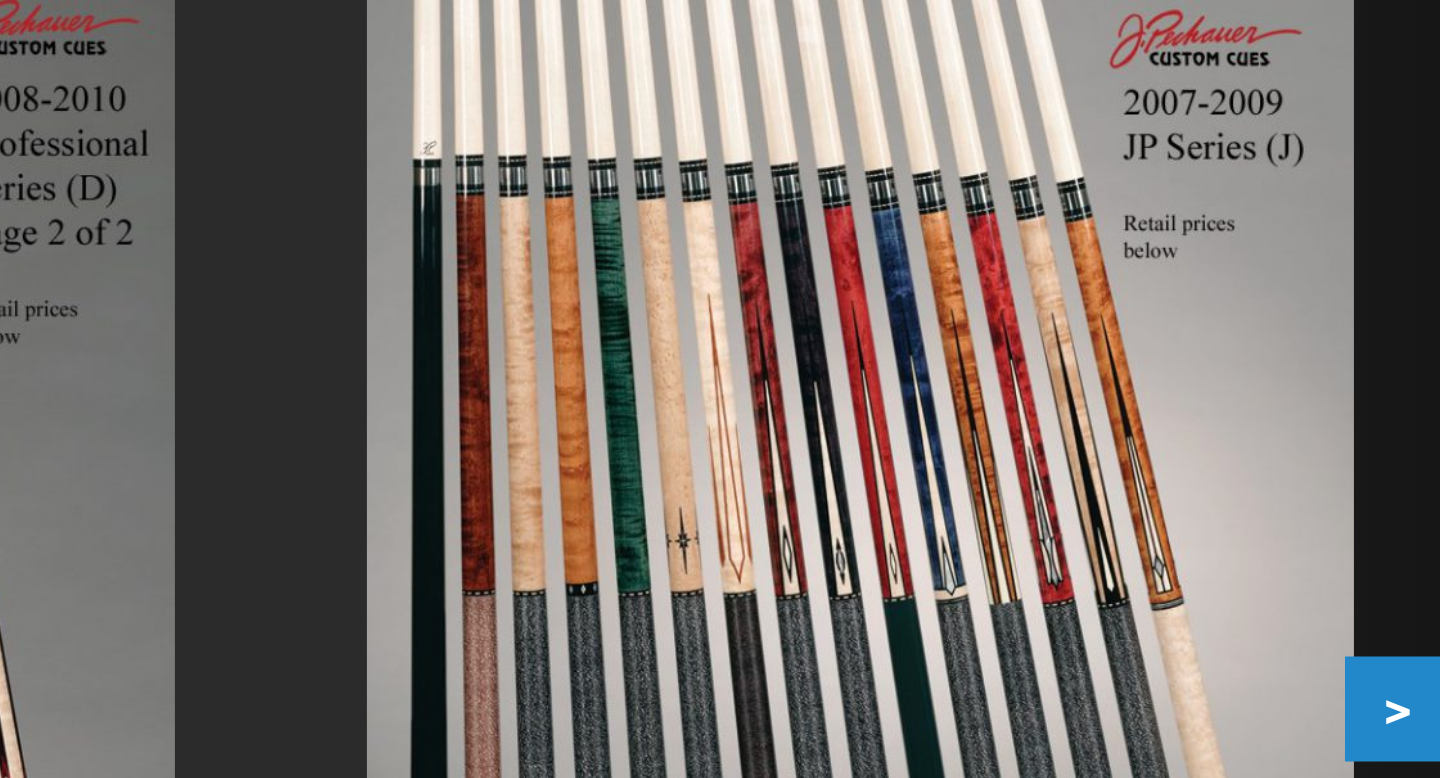 click on ">" at bounding box center (1292, 309) 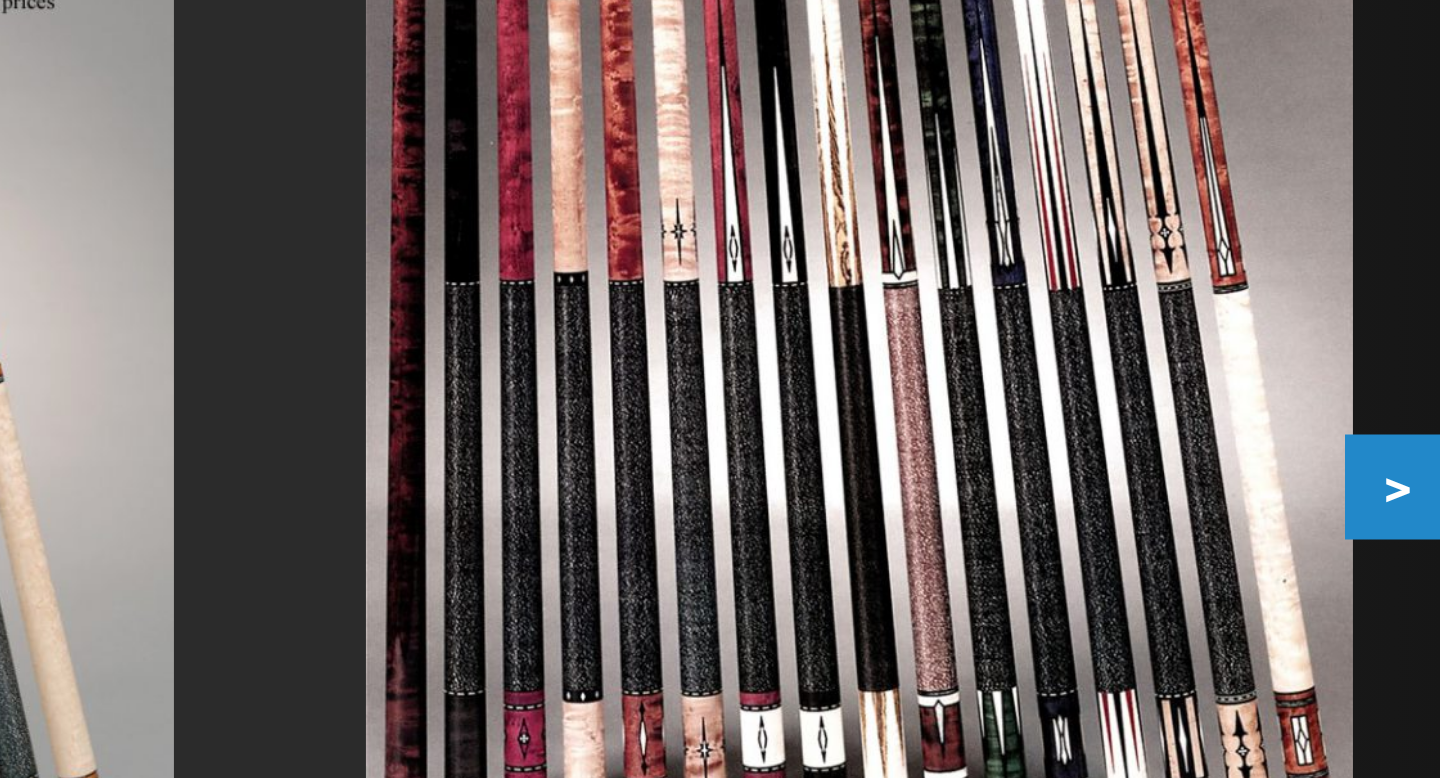 click on ">" at bounding box center (1292, 309) 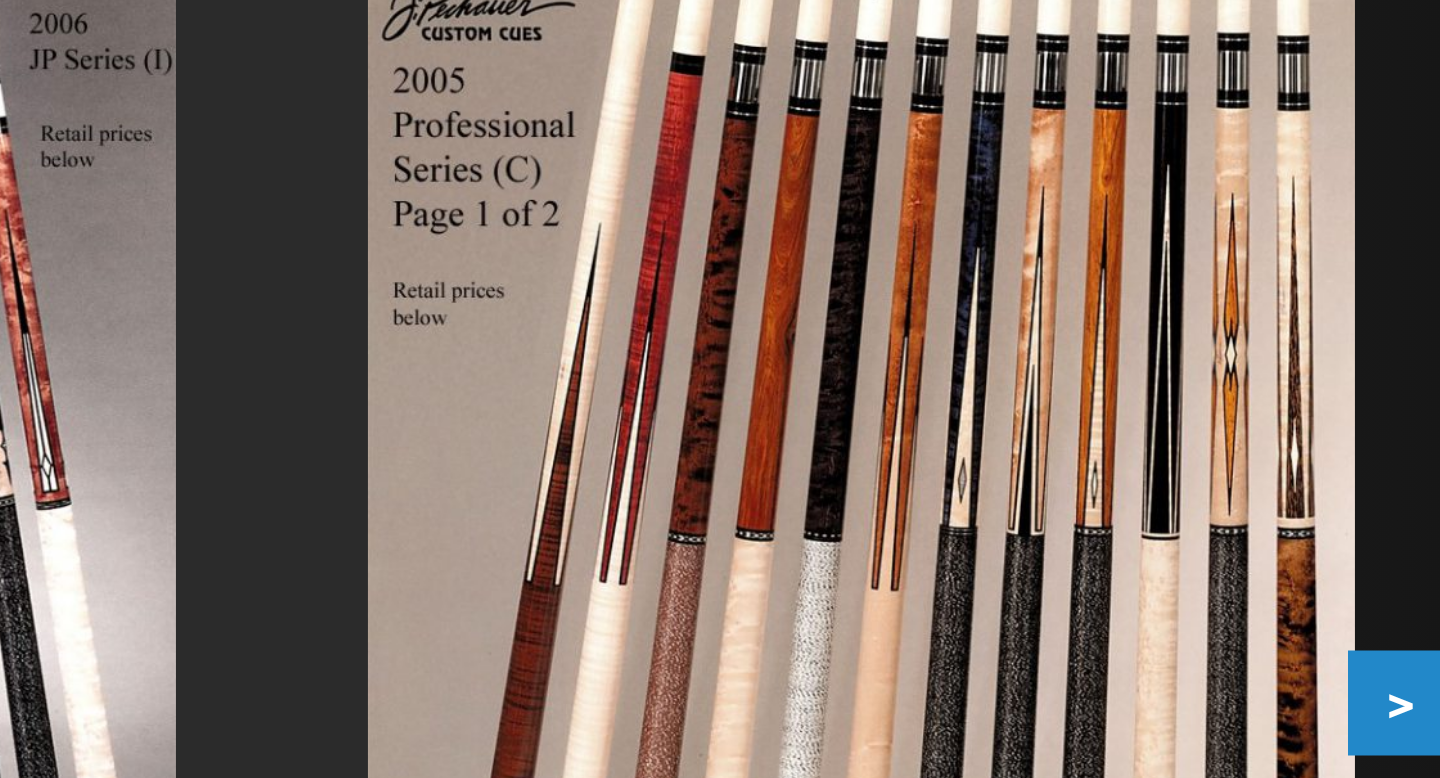 click on ">" at bounding box center (1292, 309) 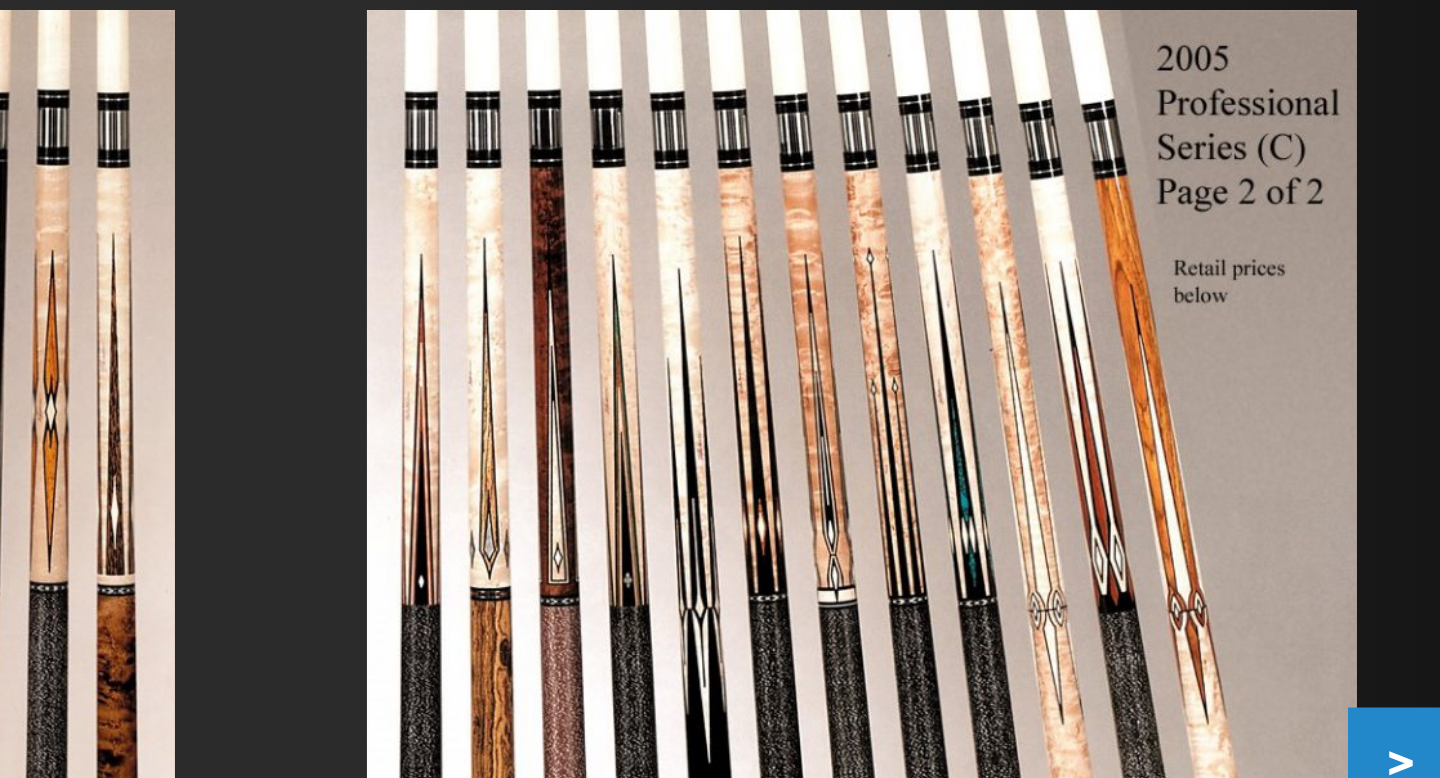 click on ">" at bounding box center [1292, 309] 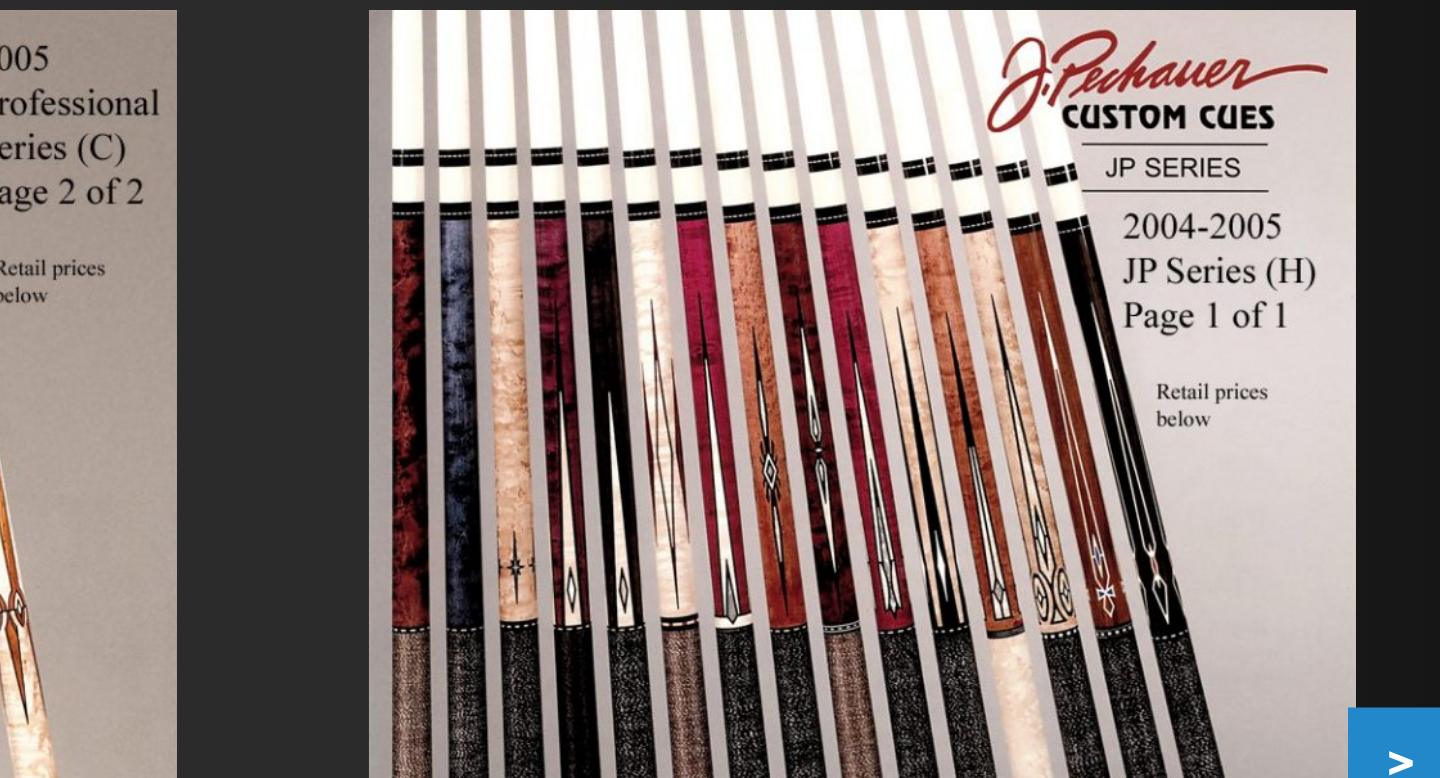 click on ">" at bounding box center [1292, 309] 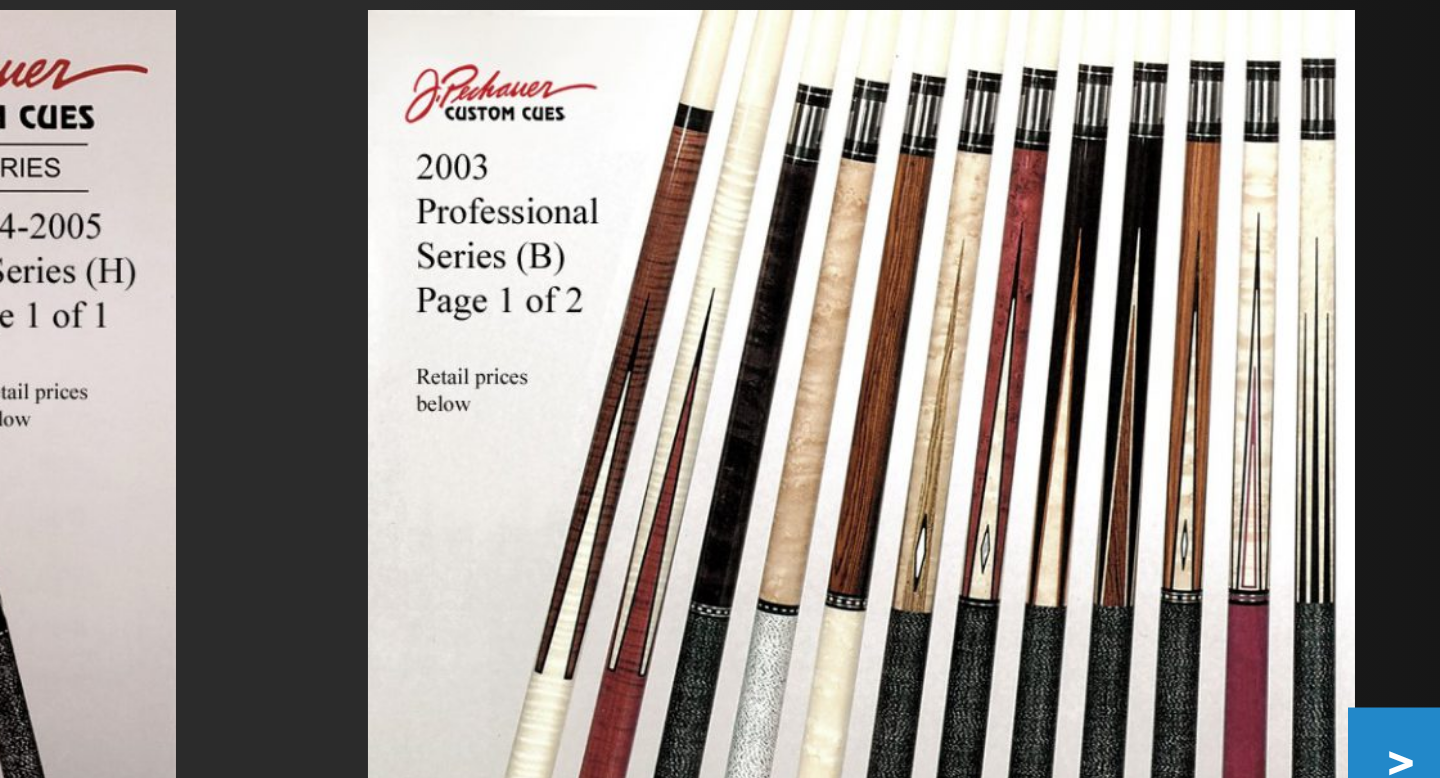 click on ">" at bounding box center (1292, 309) 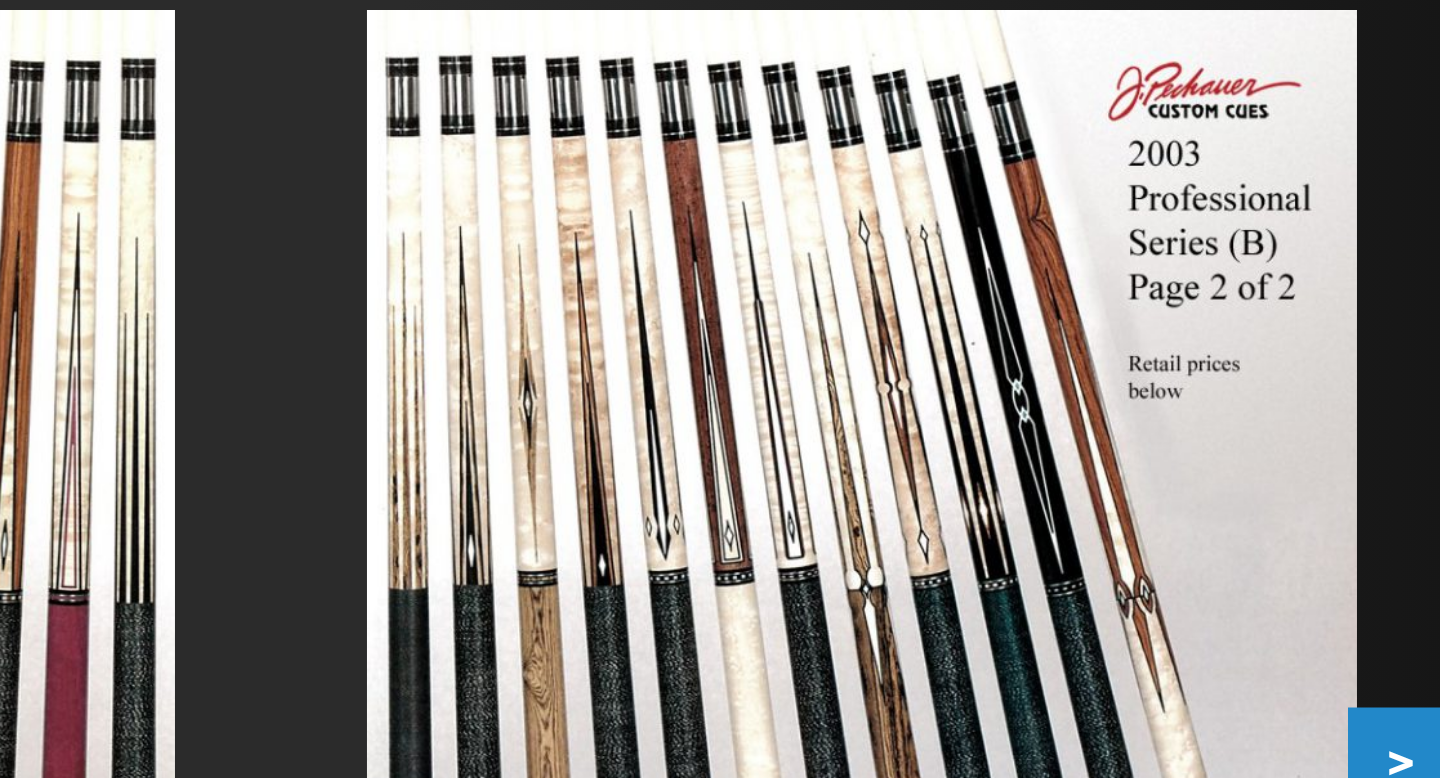 click on ">" at bounding box center [1292, 309] 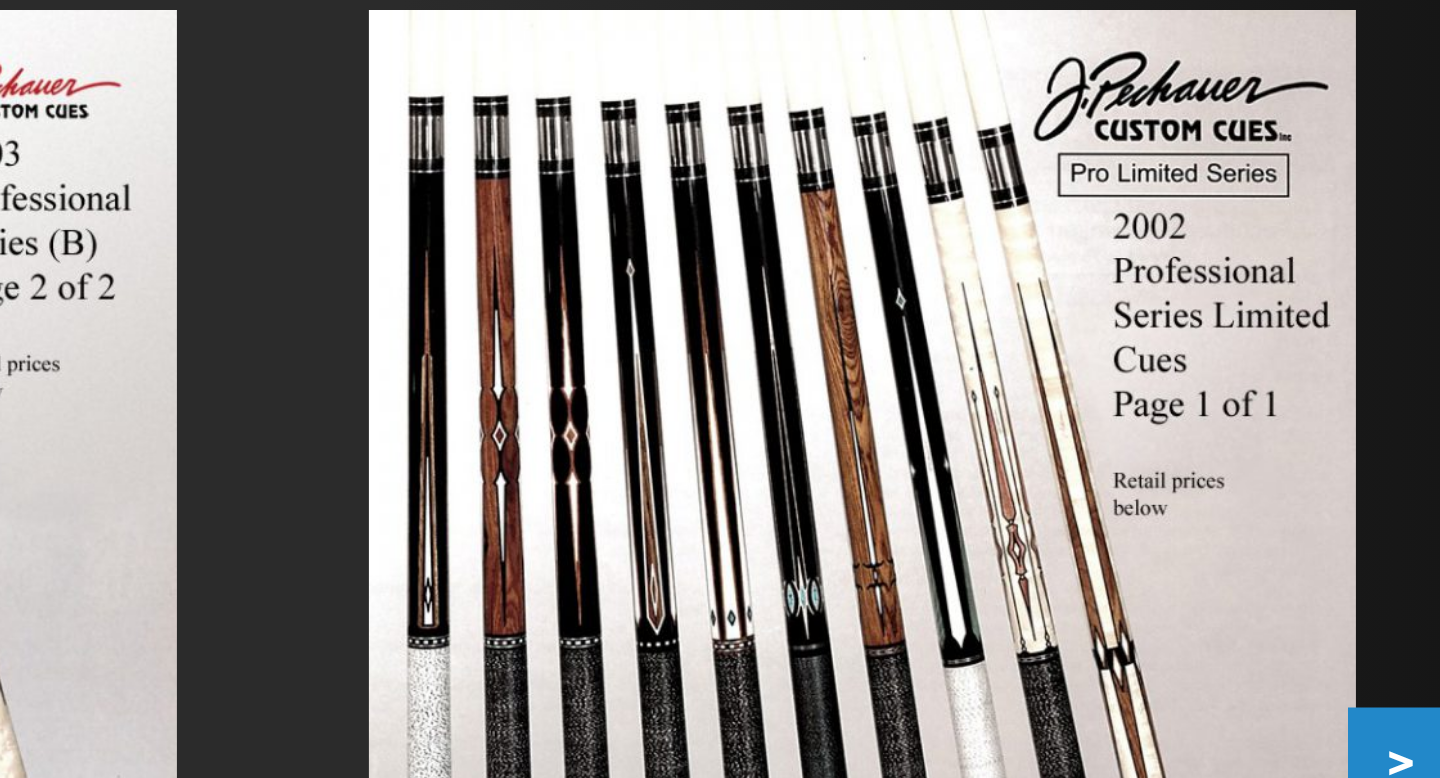 click on ">" at bounding box center [1292, 309] 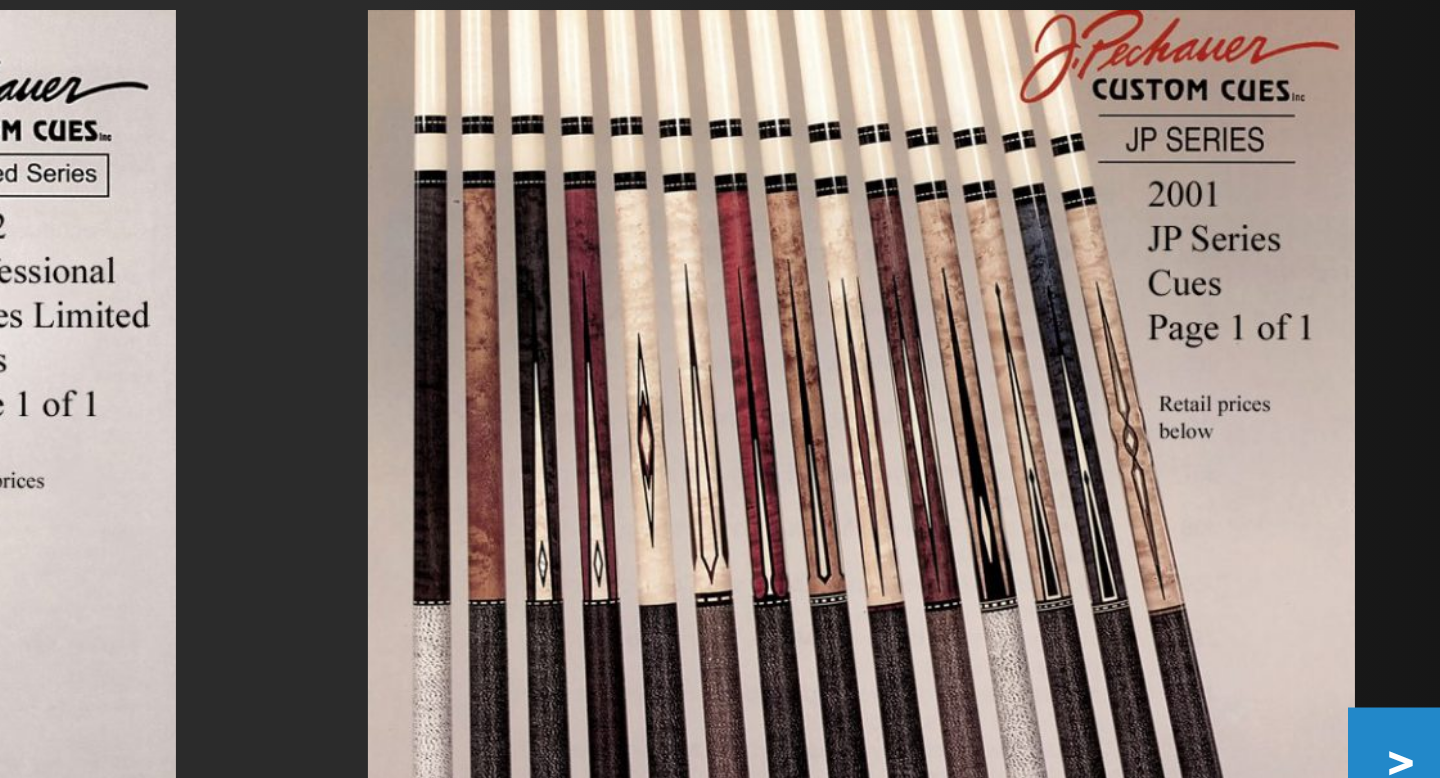 click on ">" at bounding box center (1292, 309) 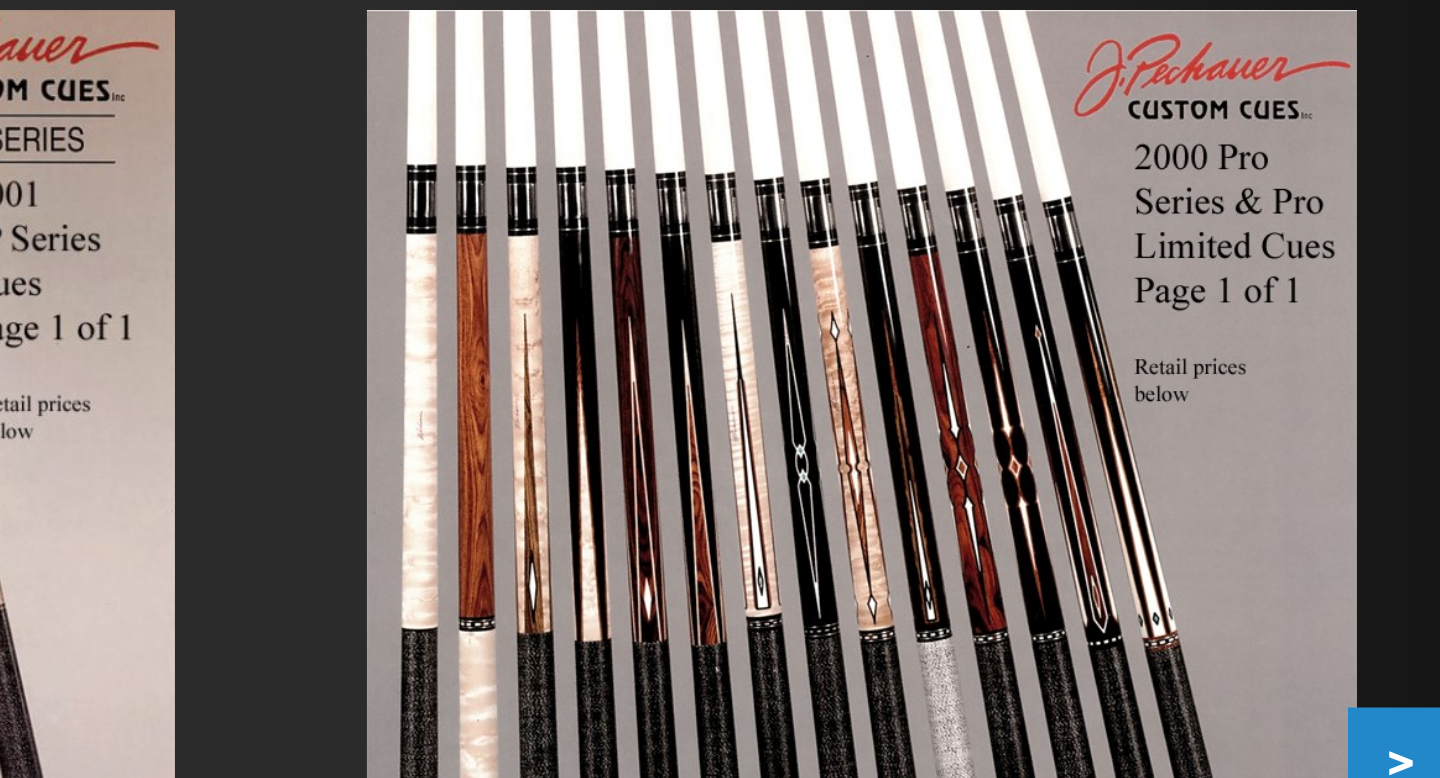 click on ">" at bounding box center (1292, 309) 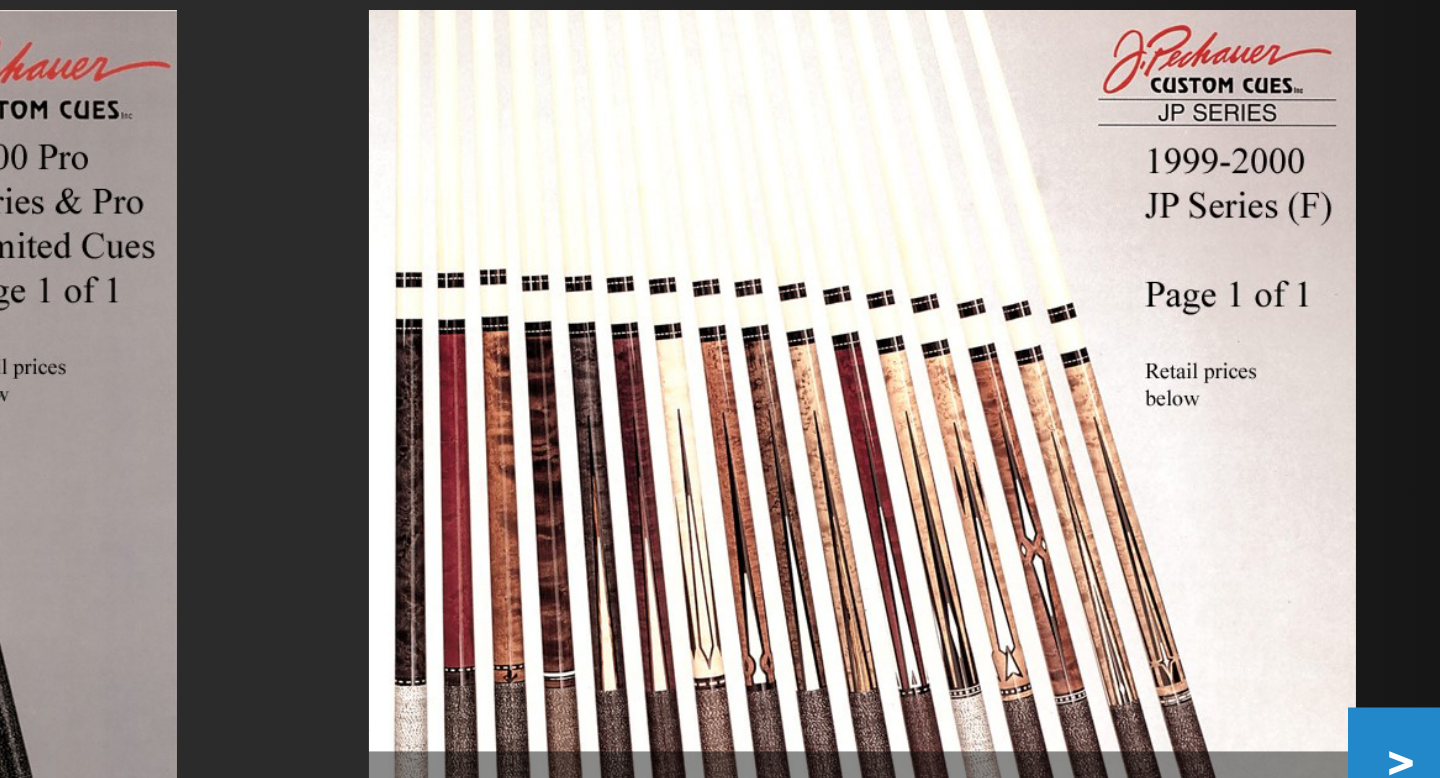 click on ">" at bounding box center (1292, 309) 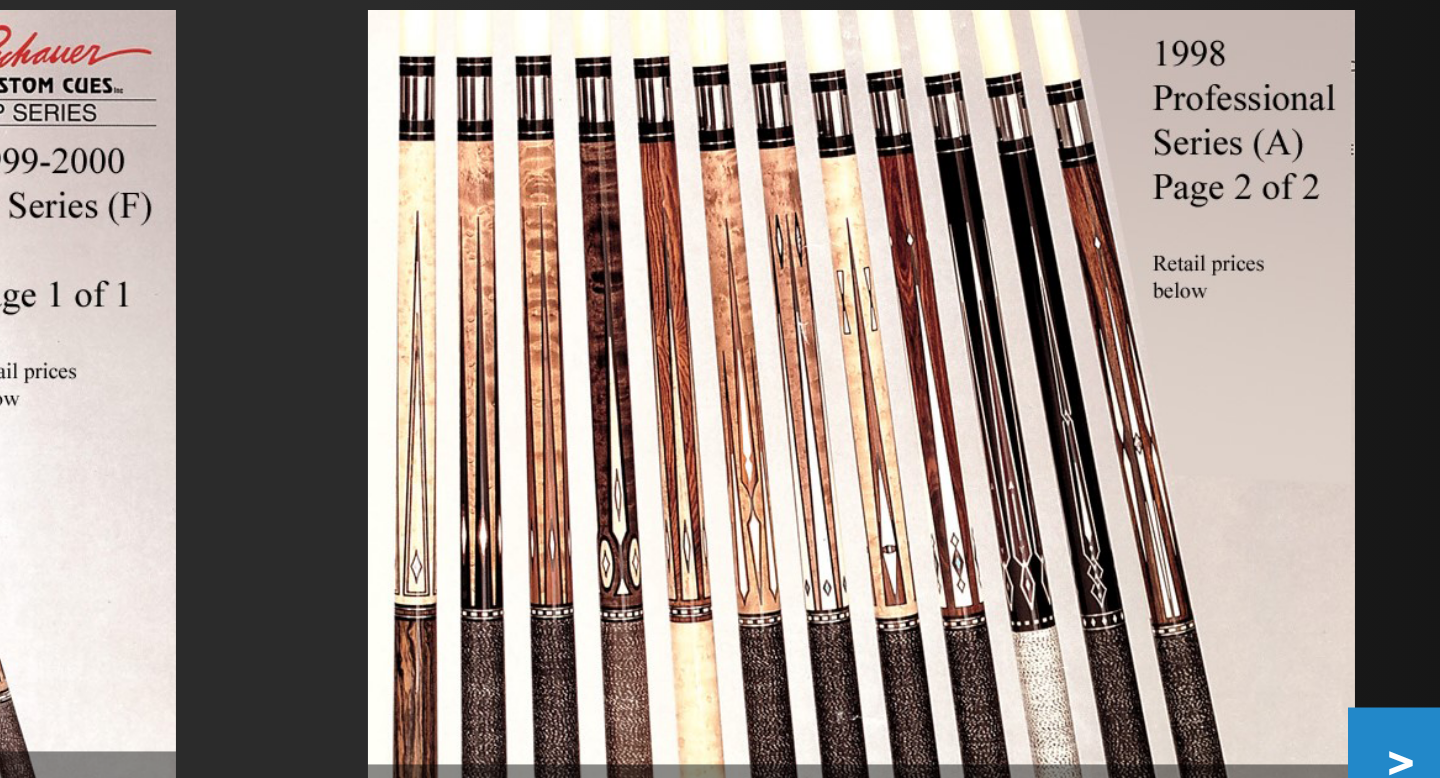 click on ">" at bounding box center [1292, 309] 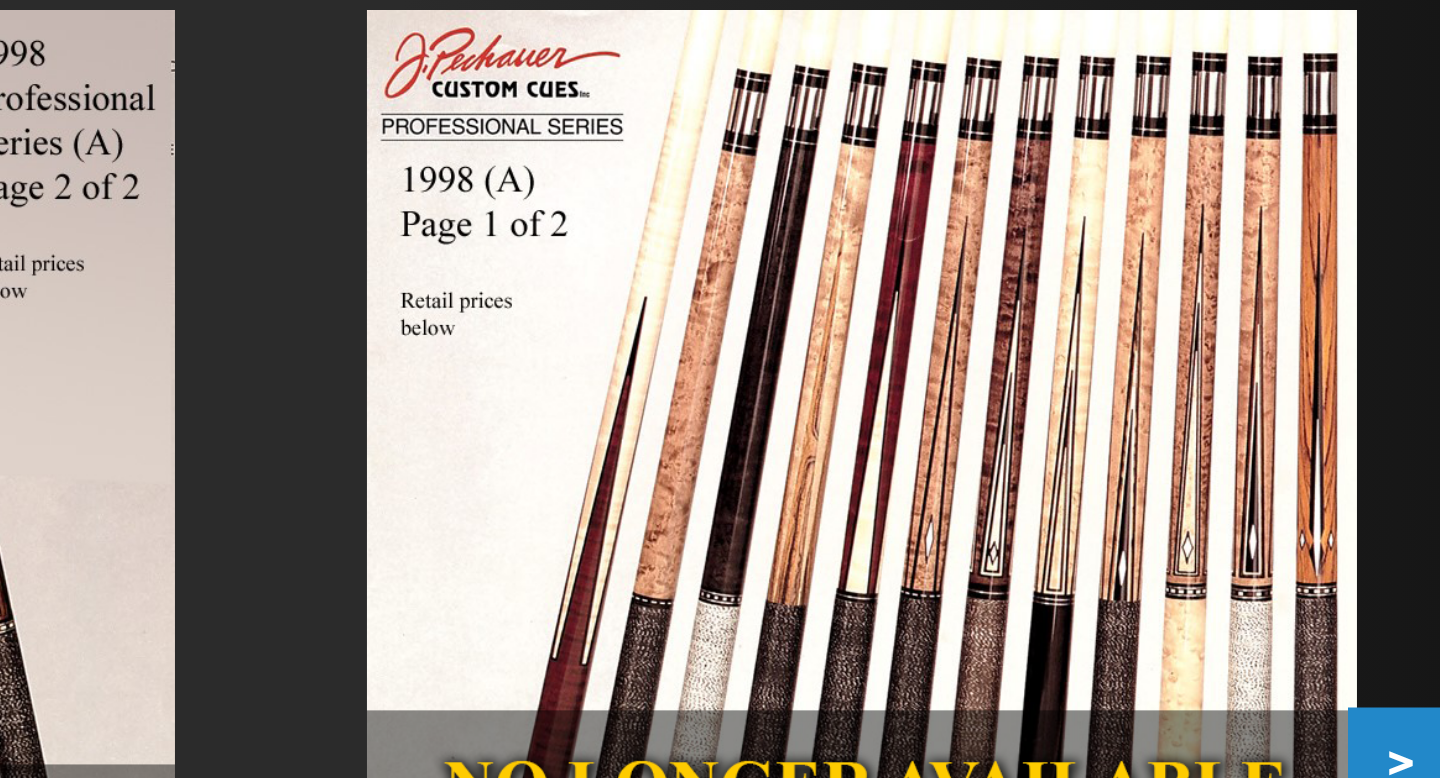 click on ">" at bounding box center [1292, 309] 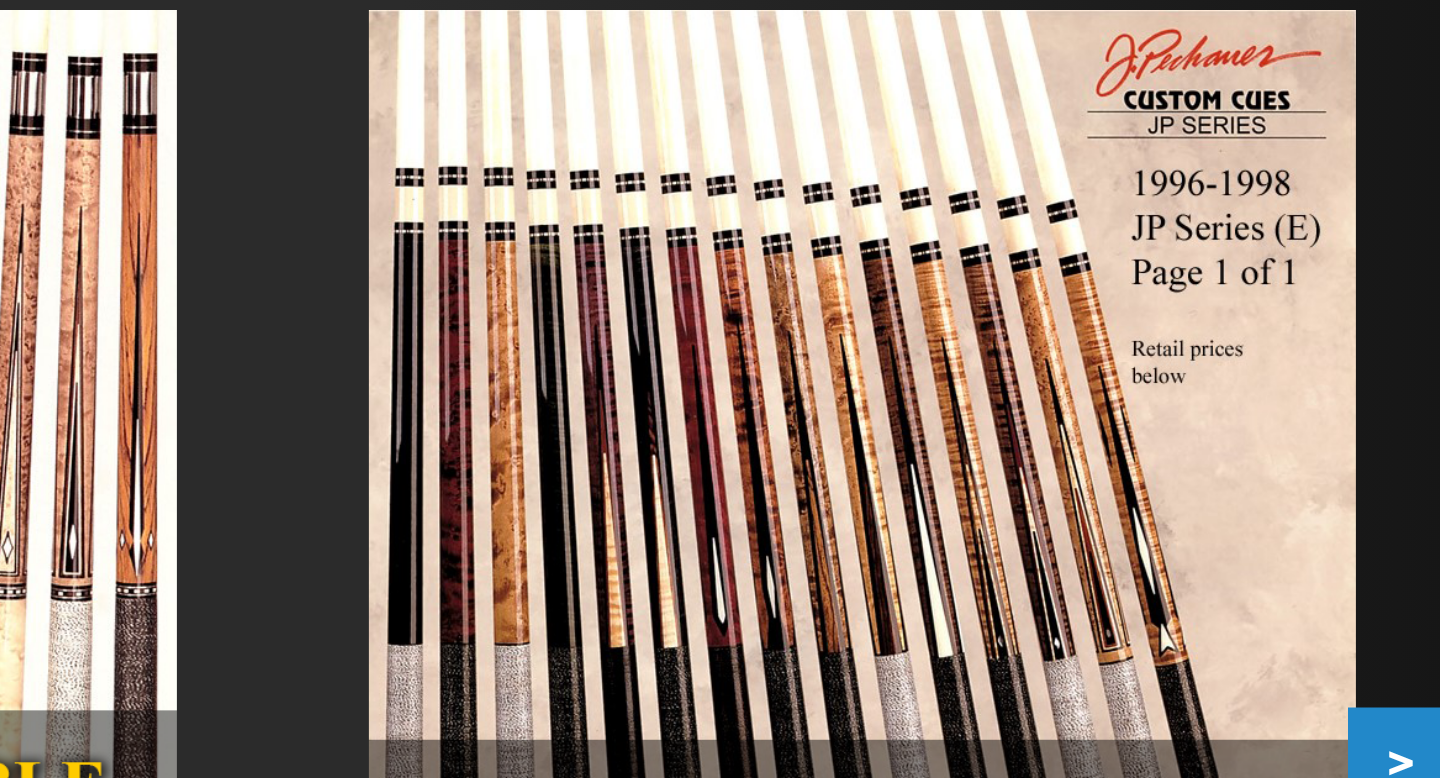 click on ">" at bounding box center (1292, 309) 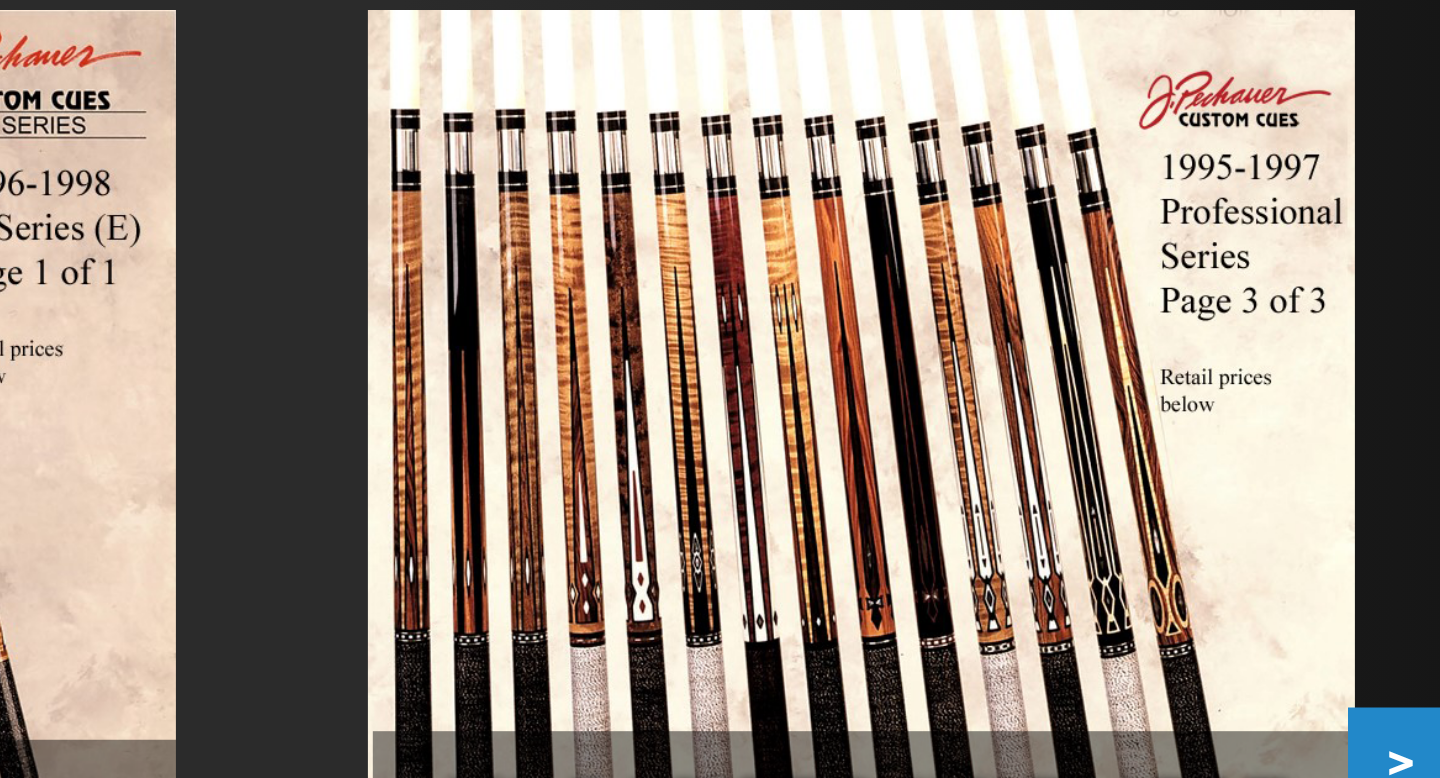 click on ">" at bounding box center [1292, 309] 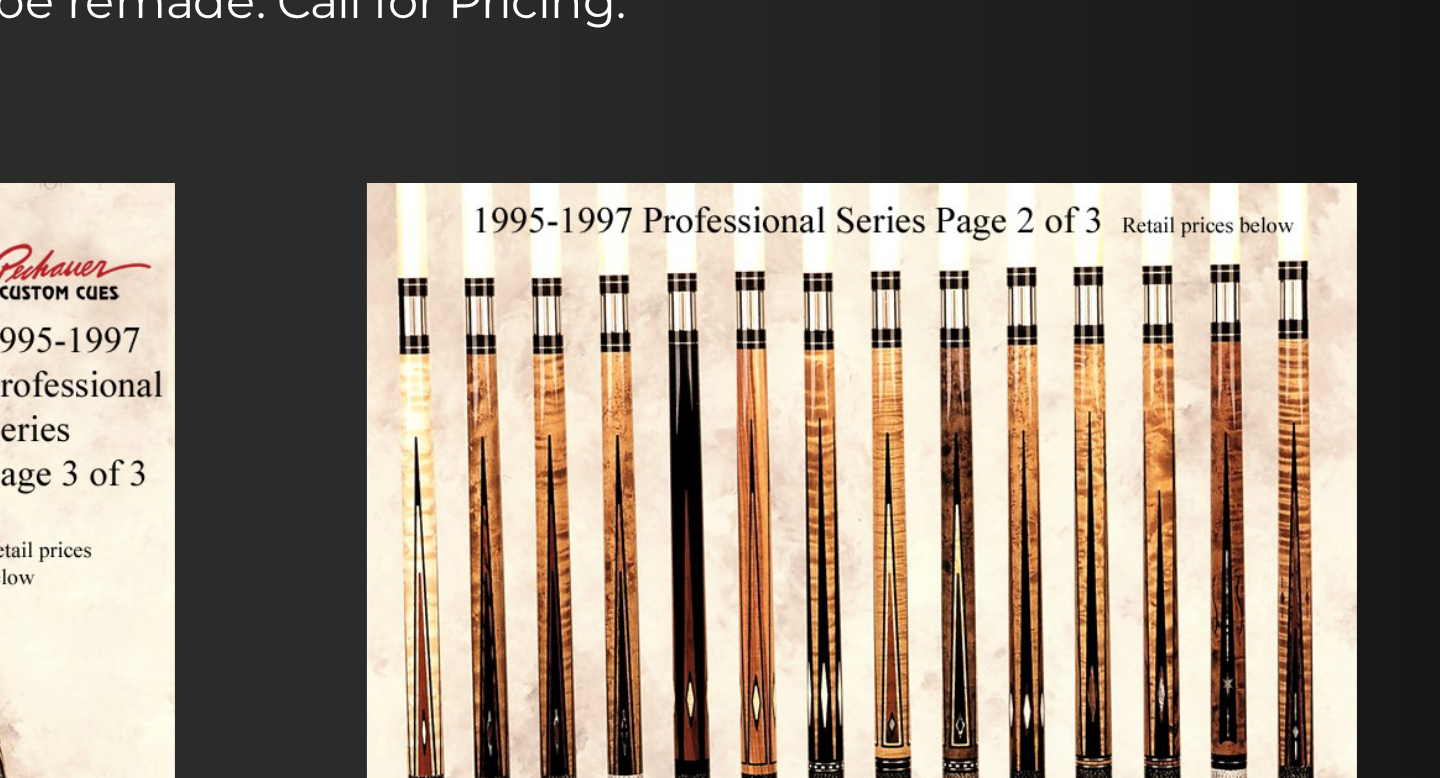 scroll, scrollTop: 371, scrollLeft: 0, axis: vertical 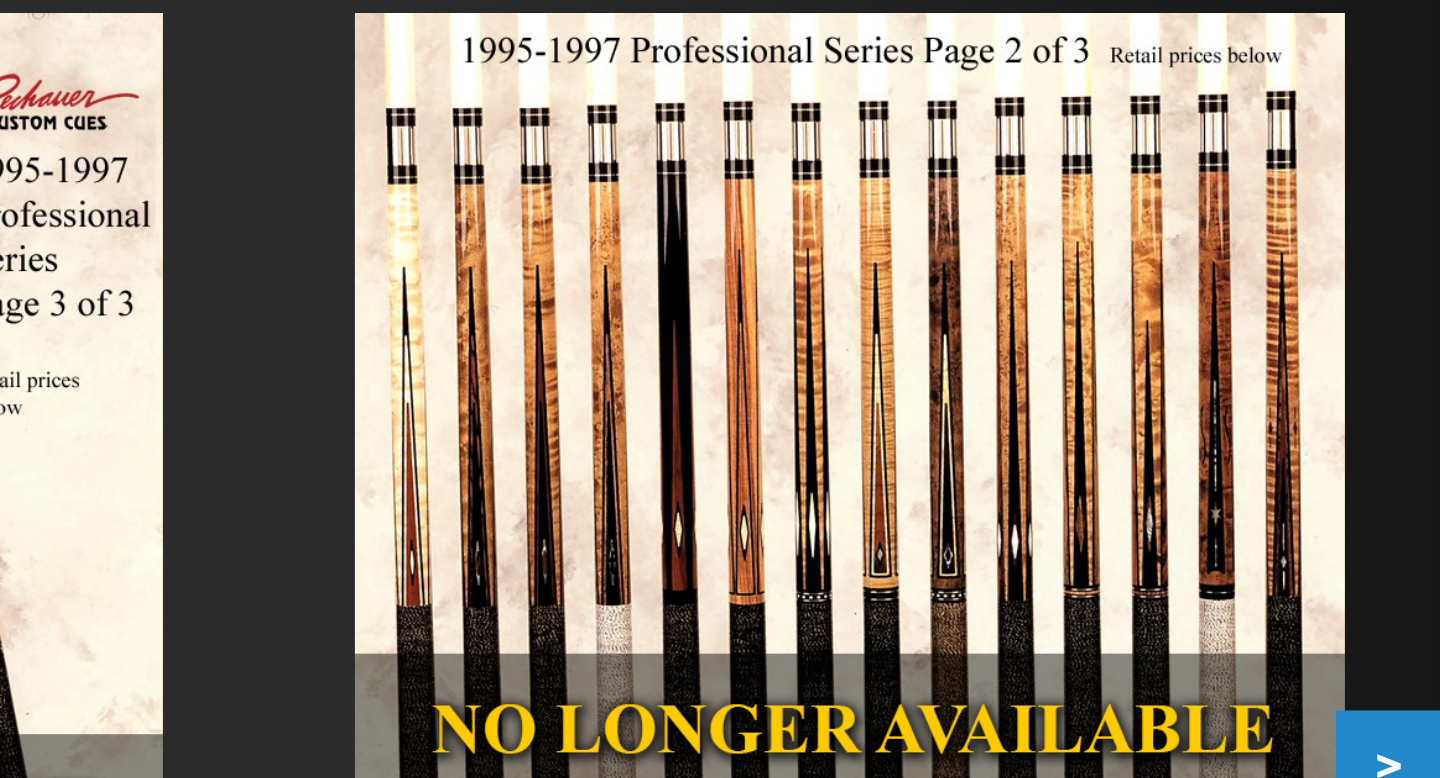 click on ">" at bounding box center (1292, 312) 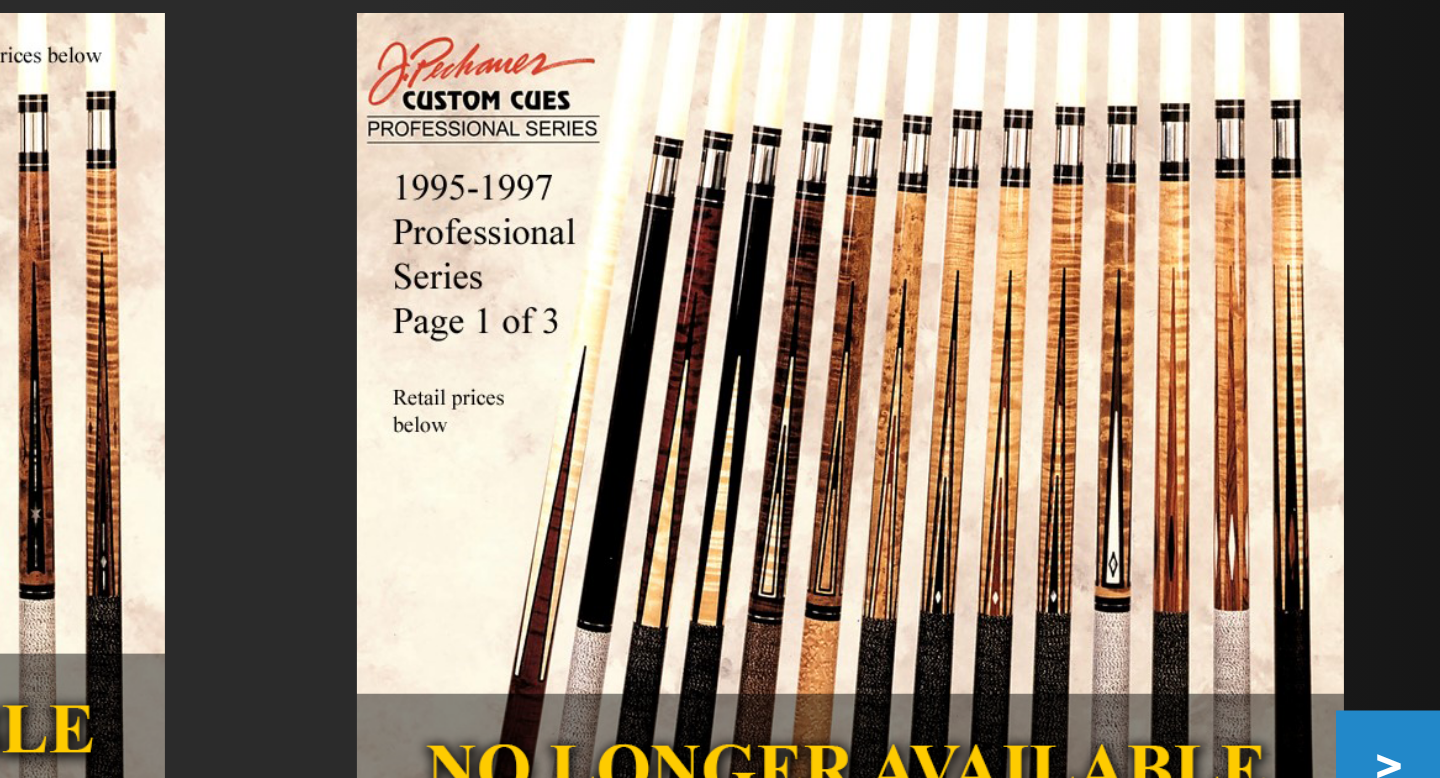 click on ">" at bounding box center (1292, 312) 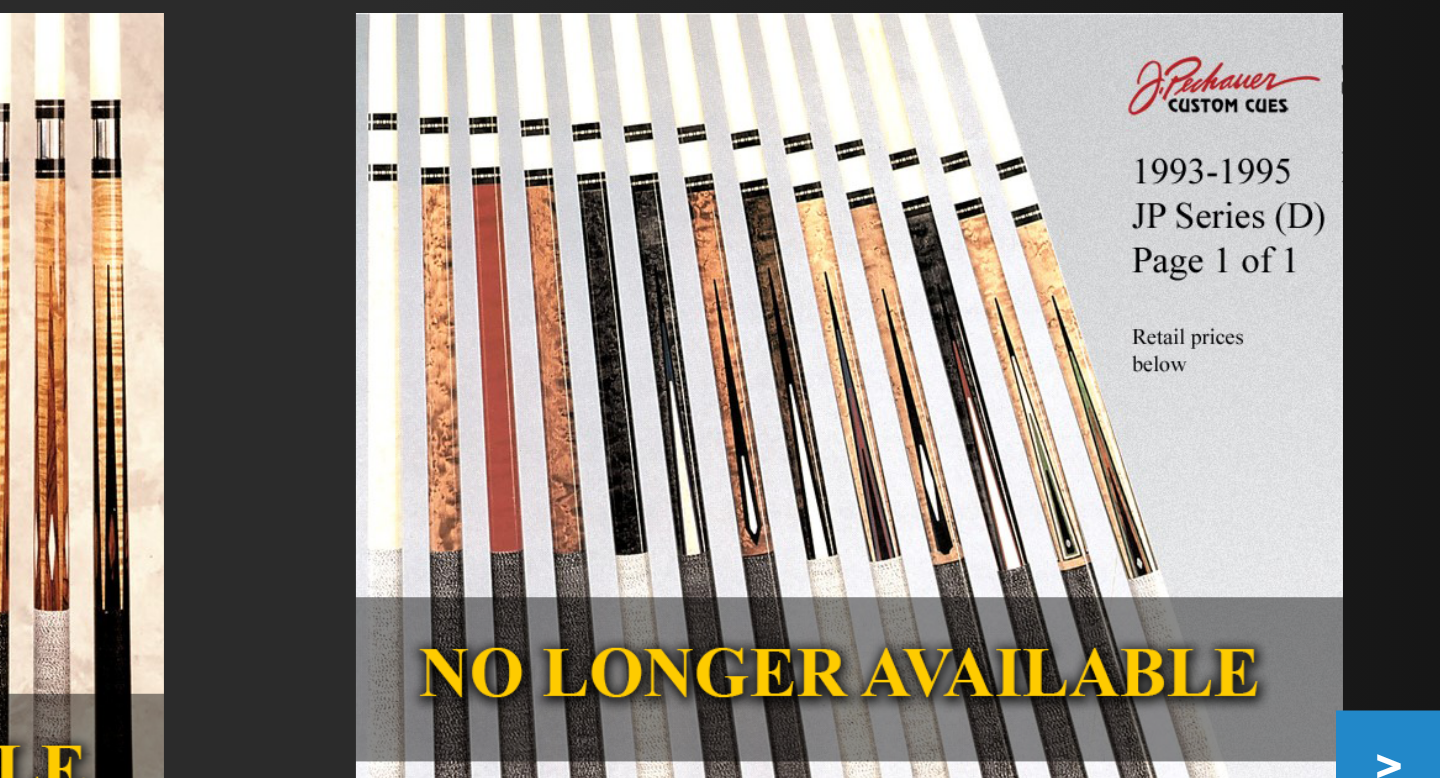 click on ">" at bounding box center (1292, 312) 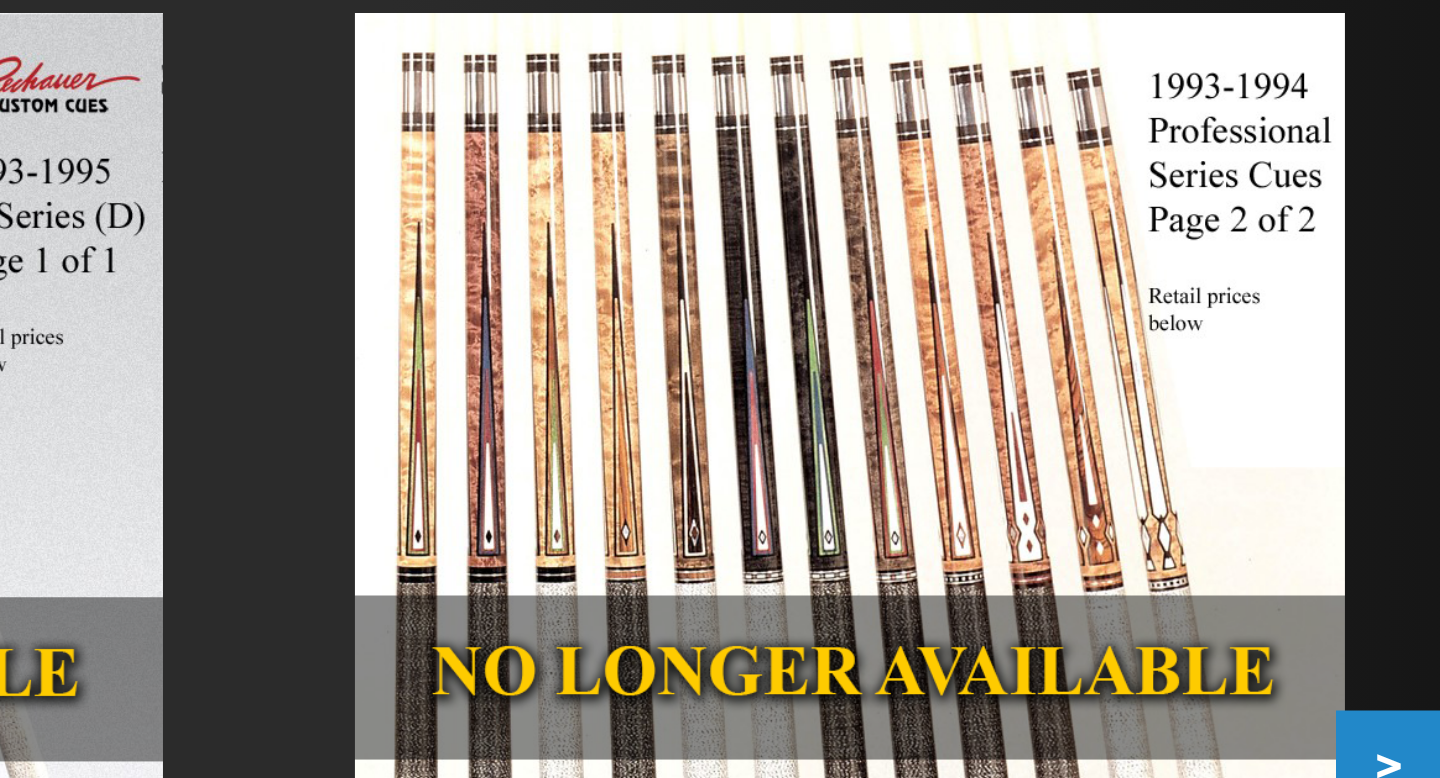 click on ">" at bounding box center (1292, 312) 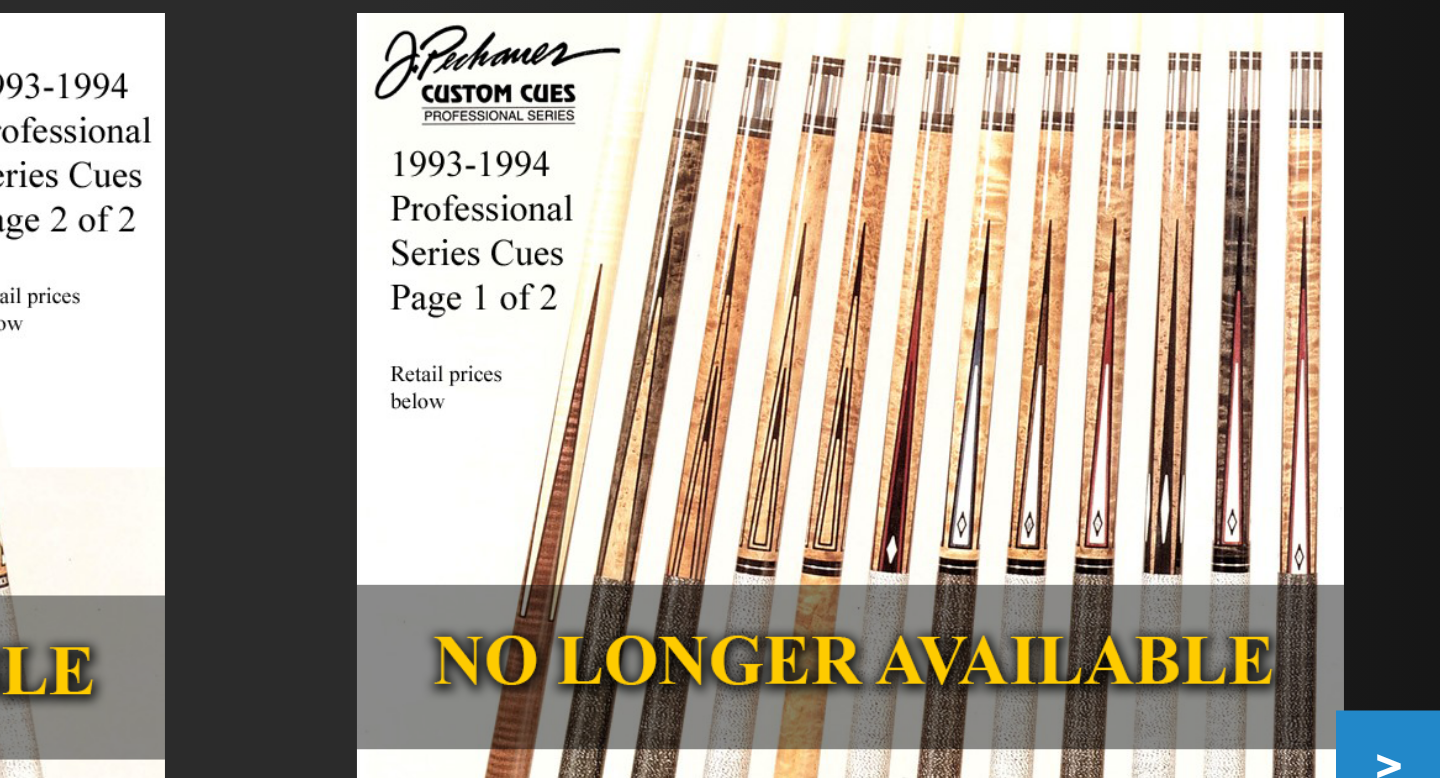 click on ">" at bounding box center (1292, 312) 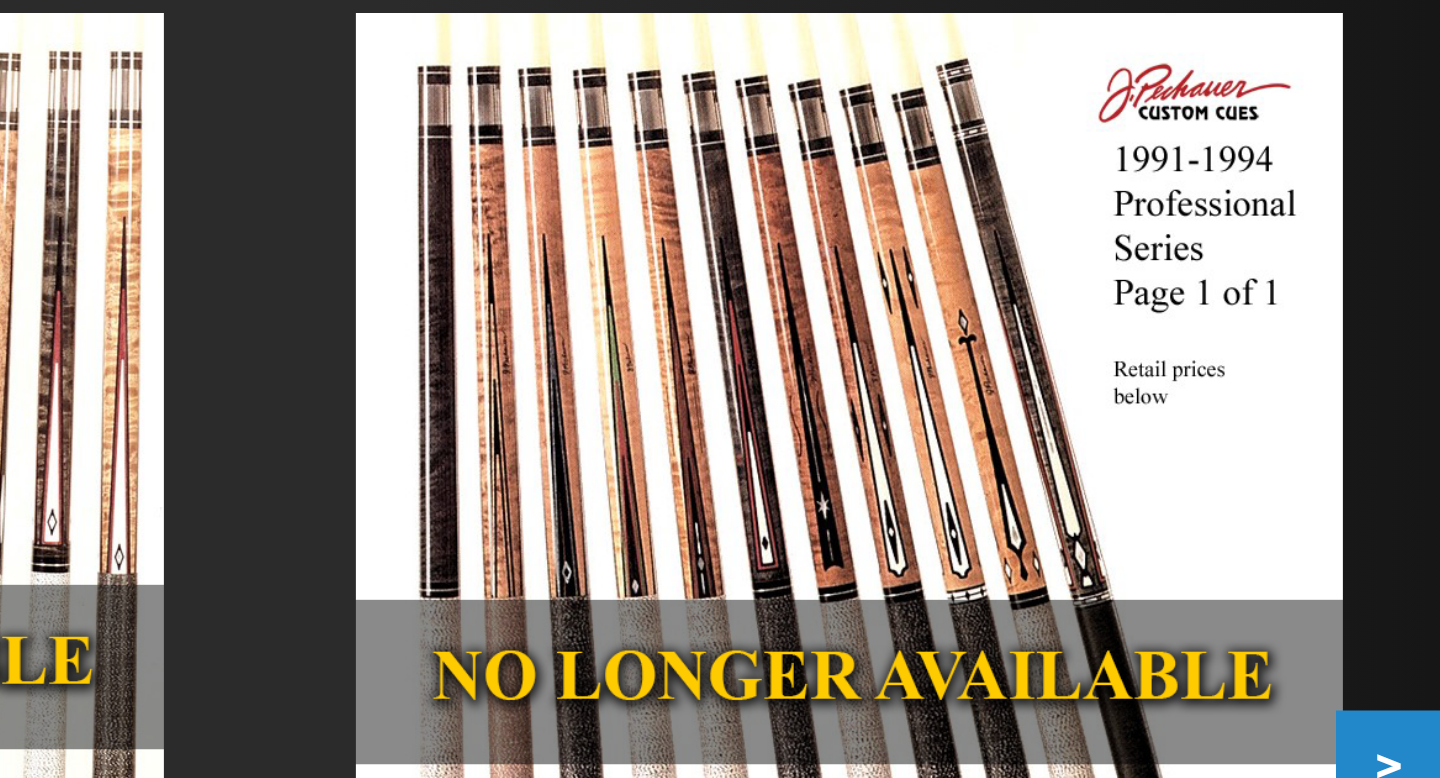 click on ">" at bounding box center (1292, 312) 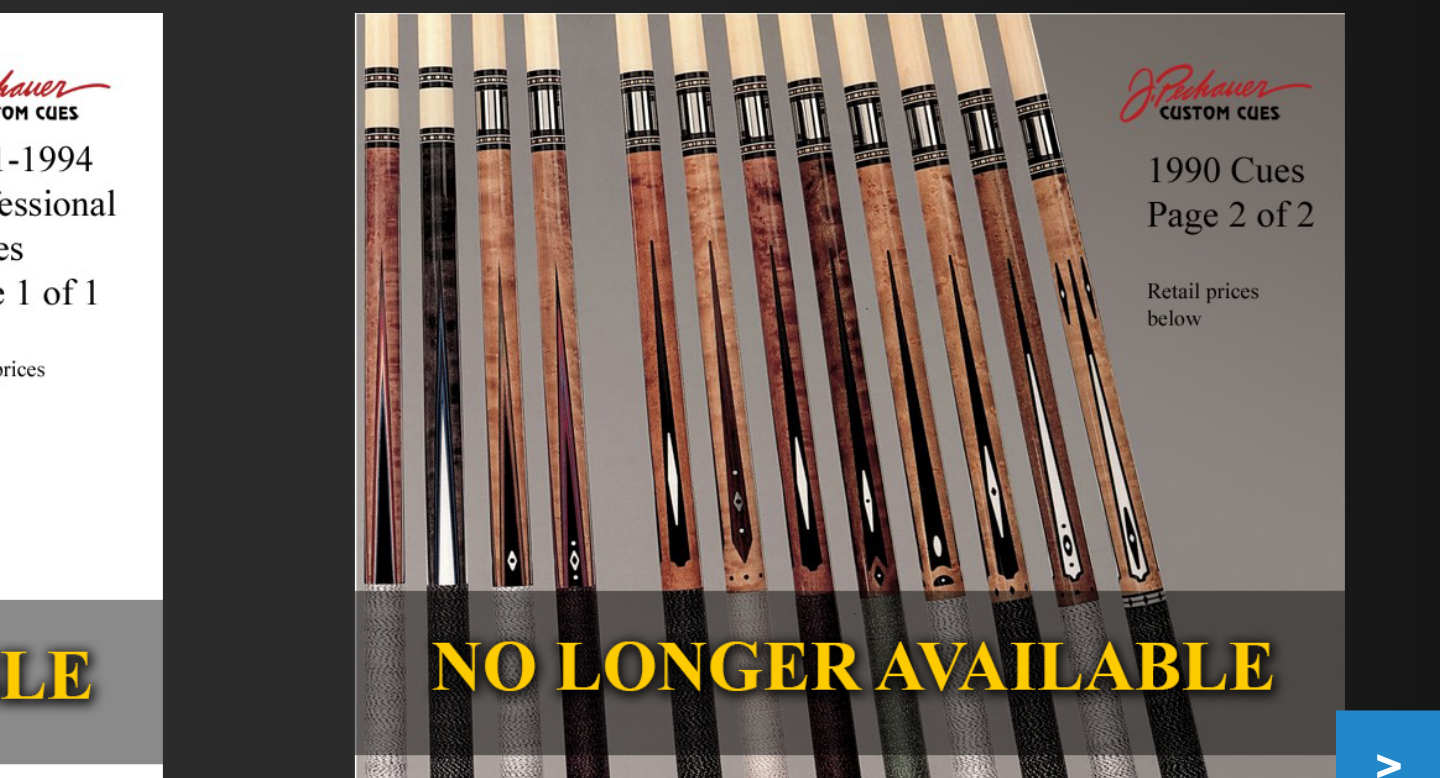 click on ">" at bounding box center (1292, 312) 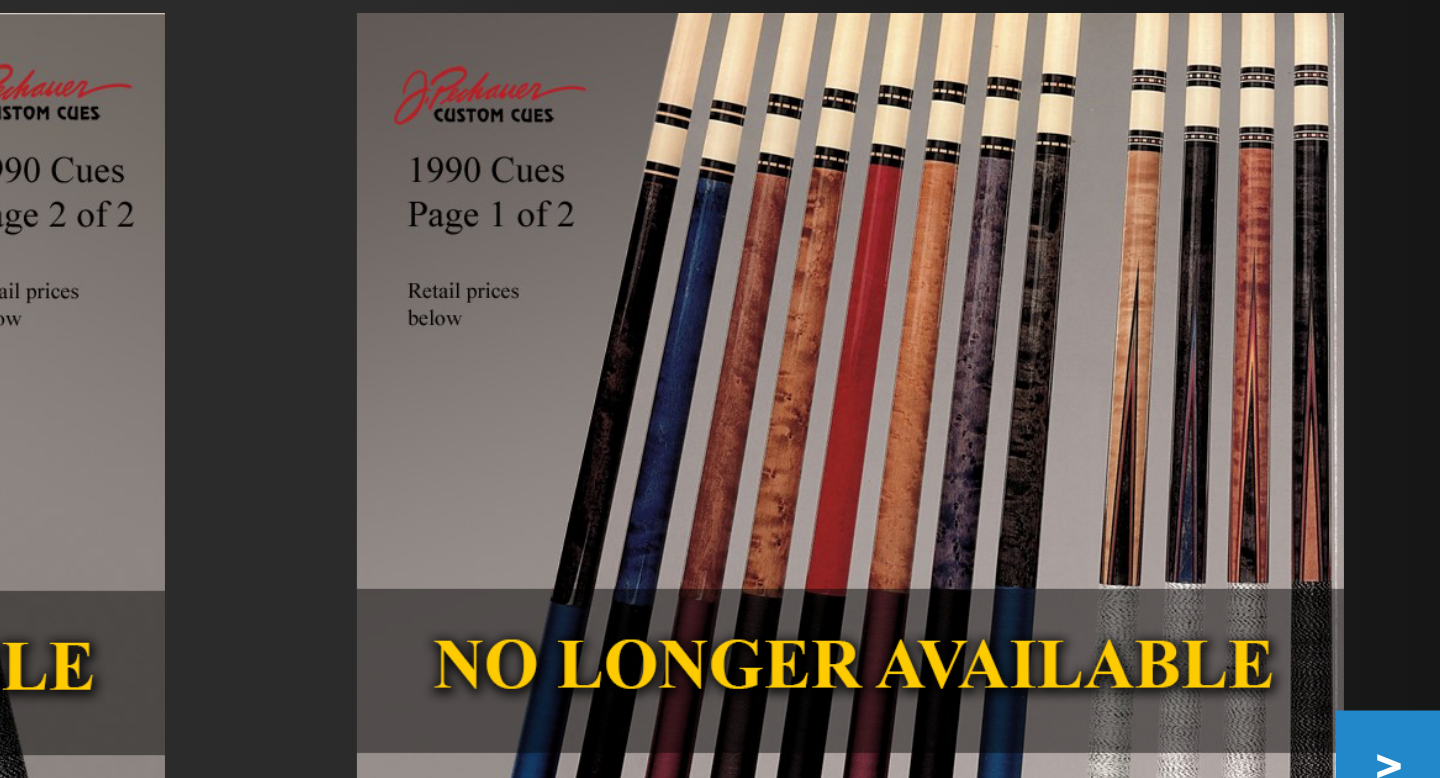 click on ">" at bounding box center [1292, 312] 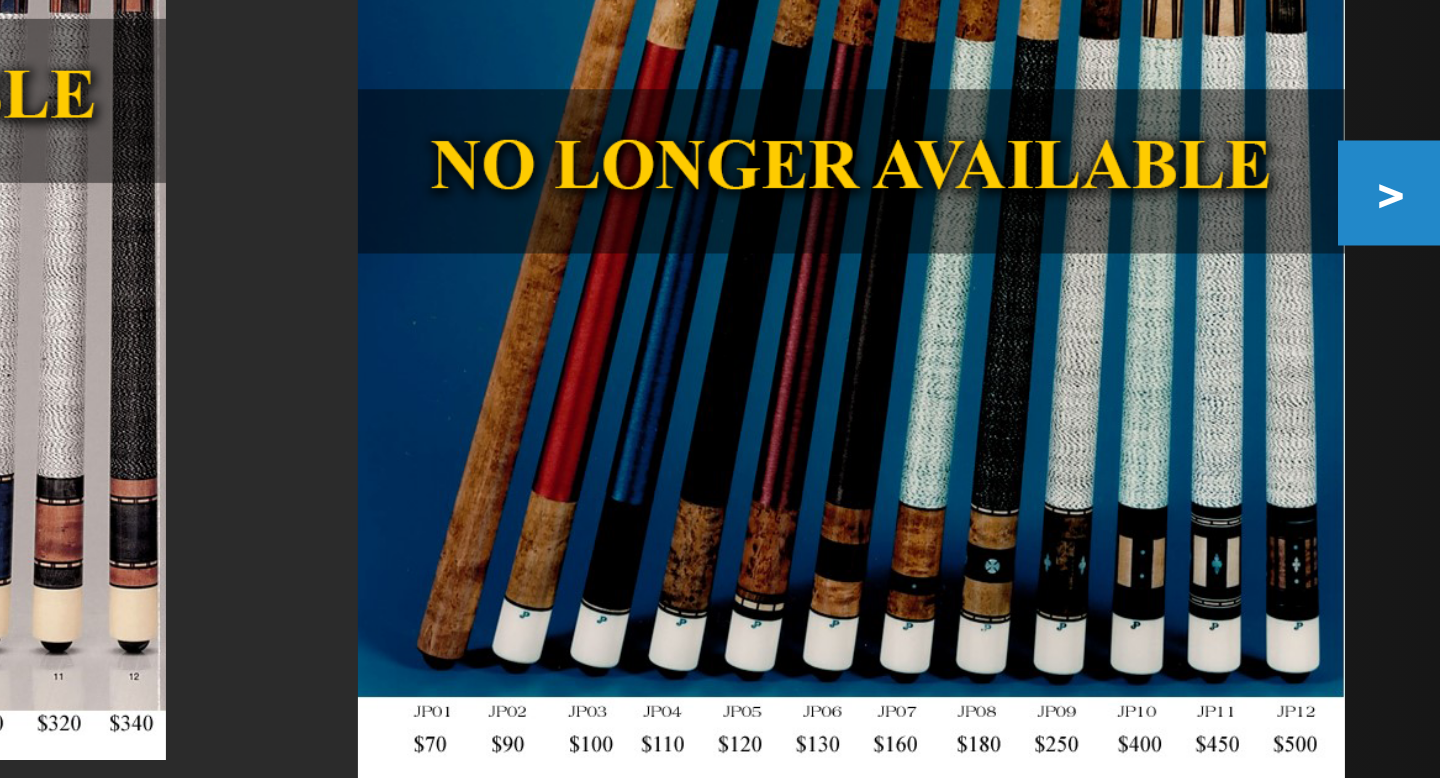 click on ">" at bounding box center (1292, 312) 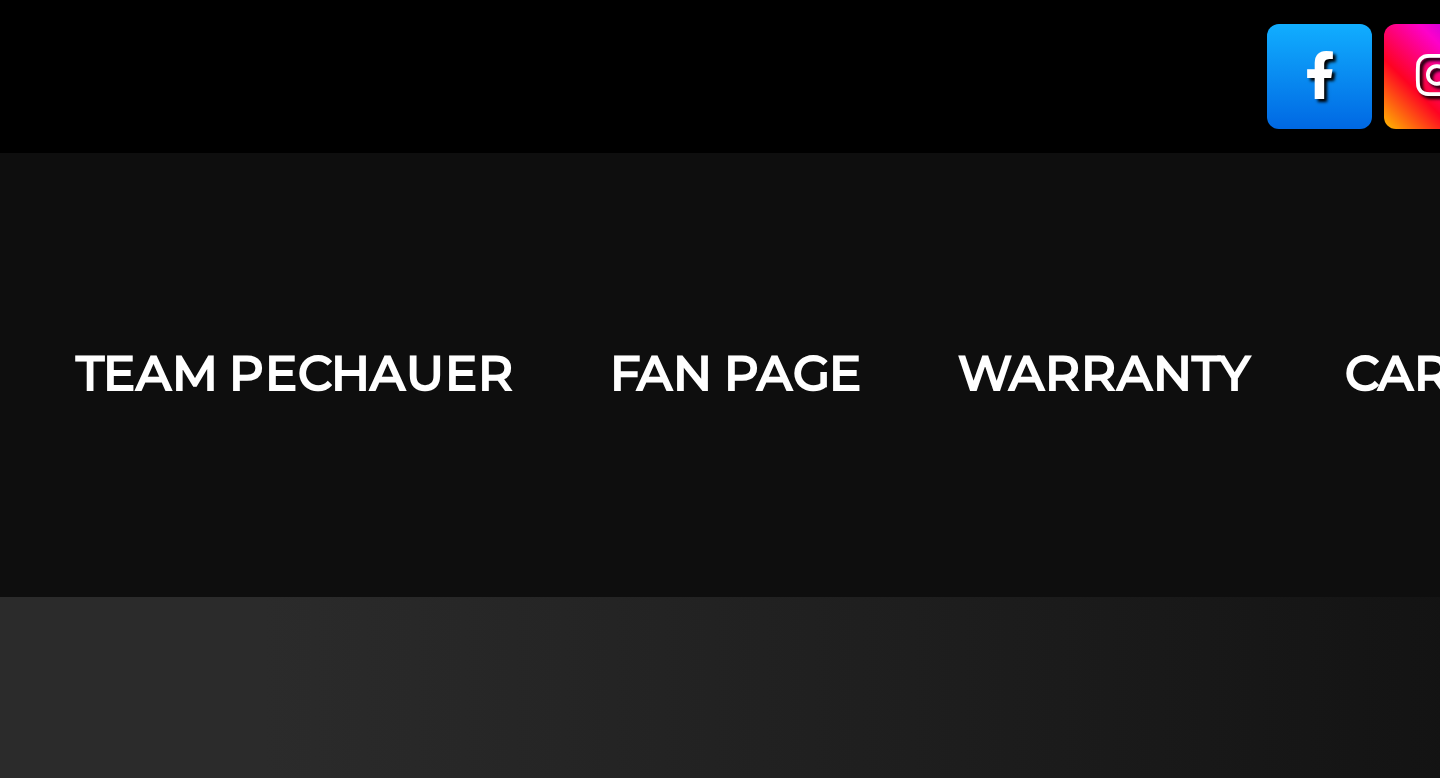 scroll, scrollTop: 0, scrollLeft: 0, axis: both 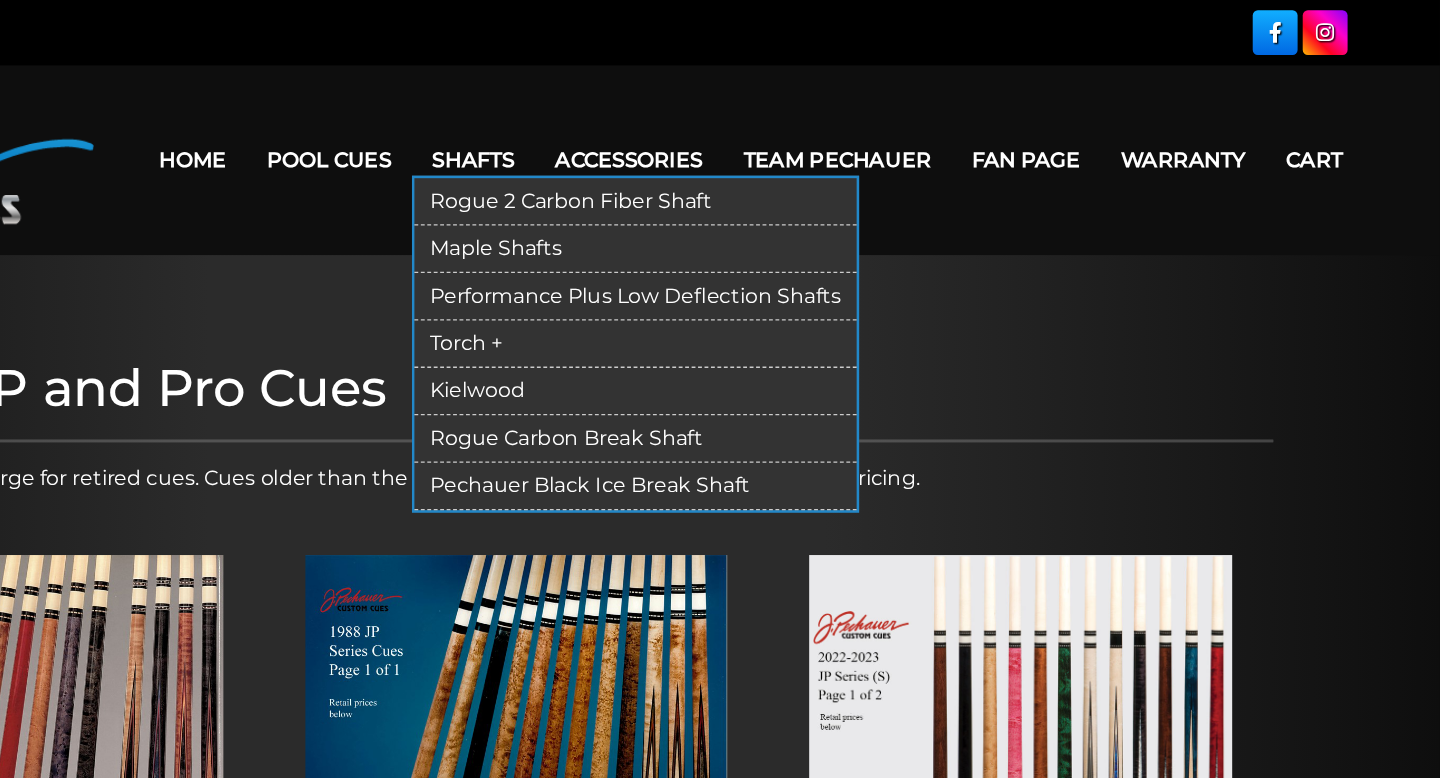 click on "Maple Shafts" at bounding box center (812, 194) 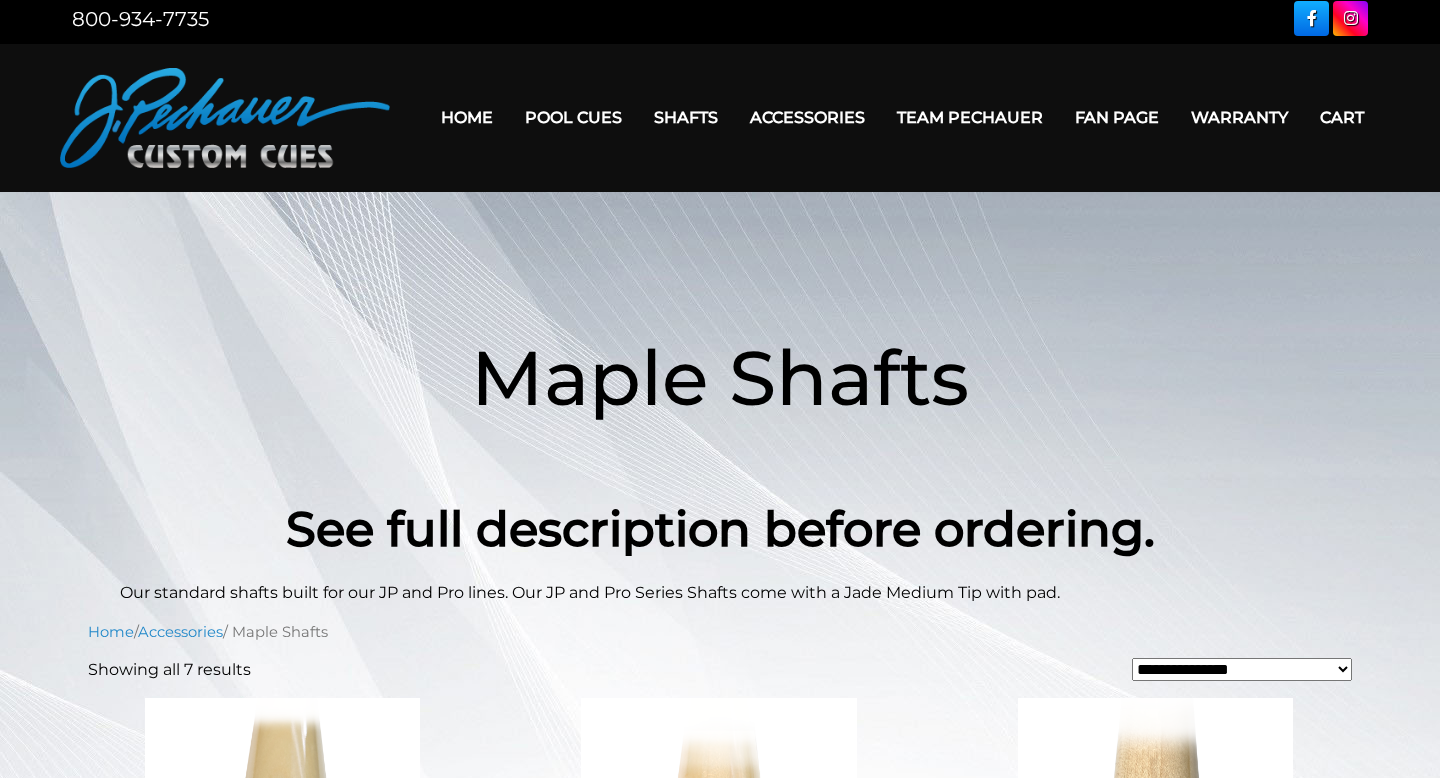 scroll, scrollTop: 0, scrollLeft: 0, axis: both 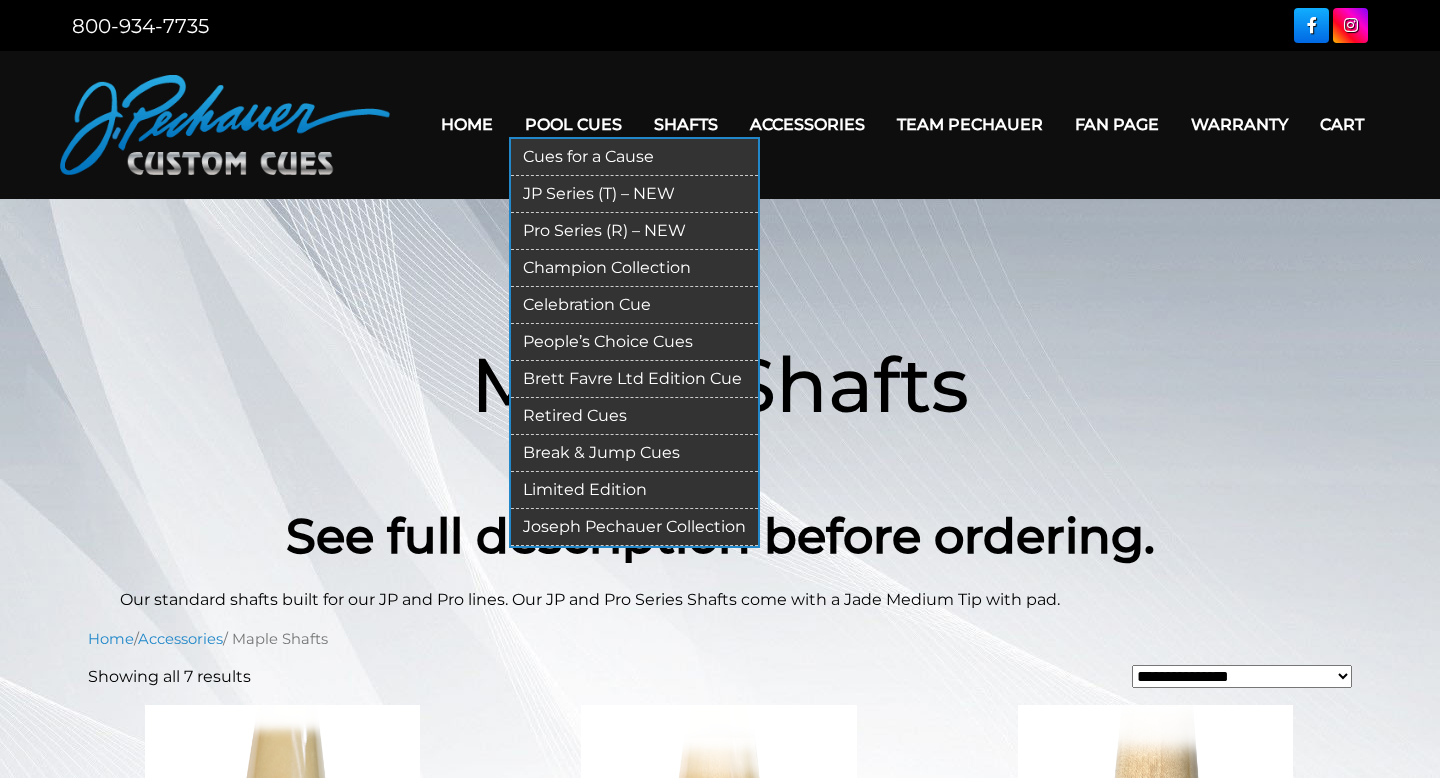 click on "Cues for a Cause" at bounding box center (634, 157) 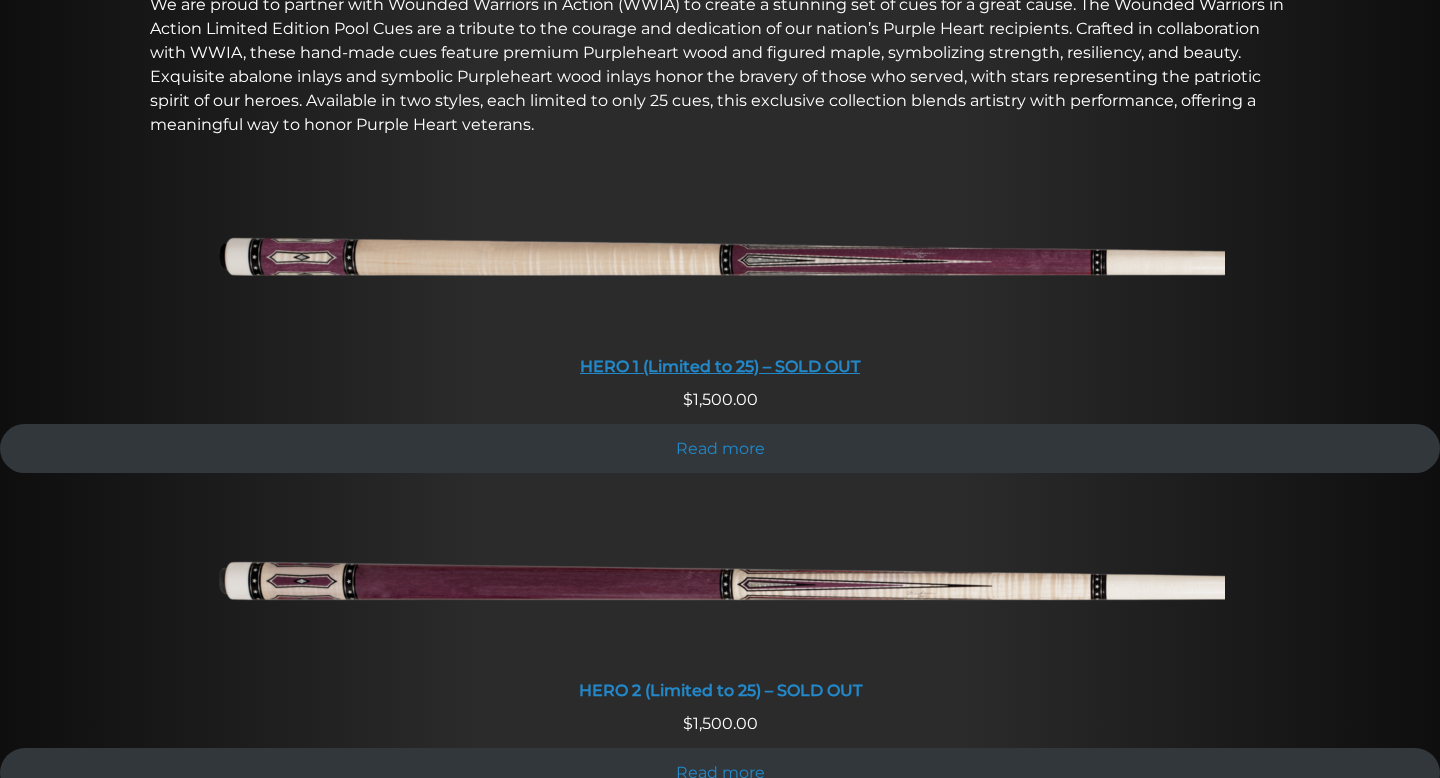scroll, scrollTop: 702, scrollLeft: 0, axis: vertical 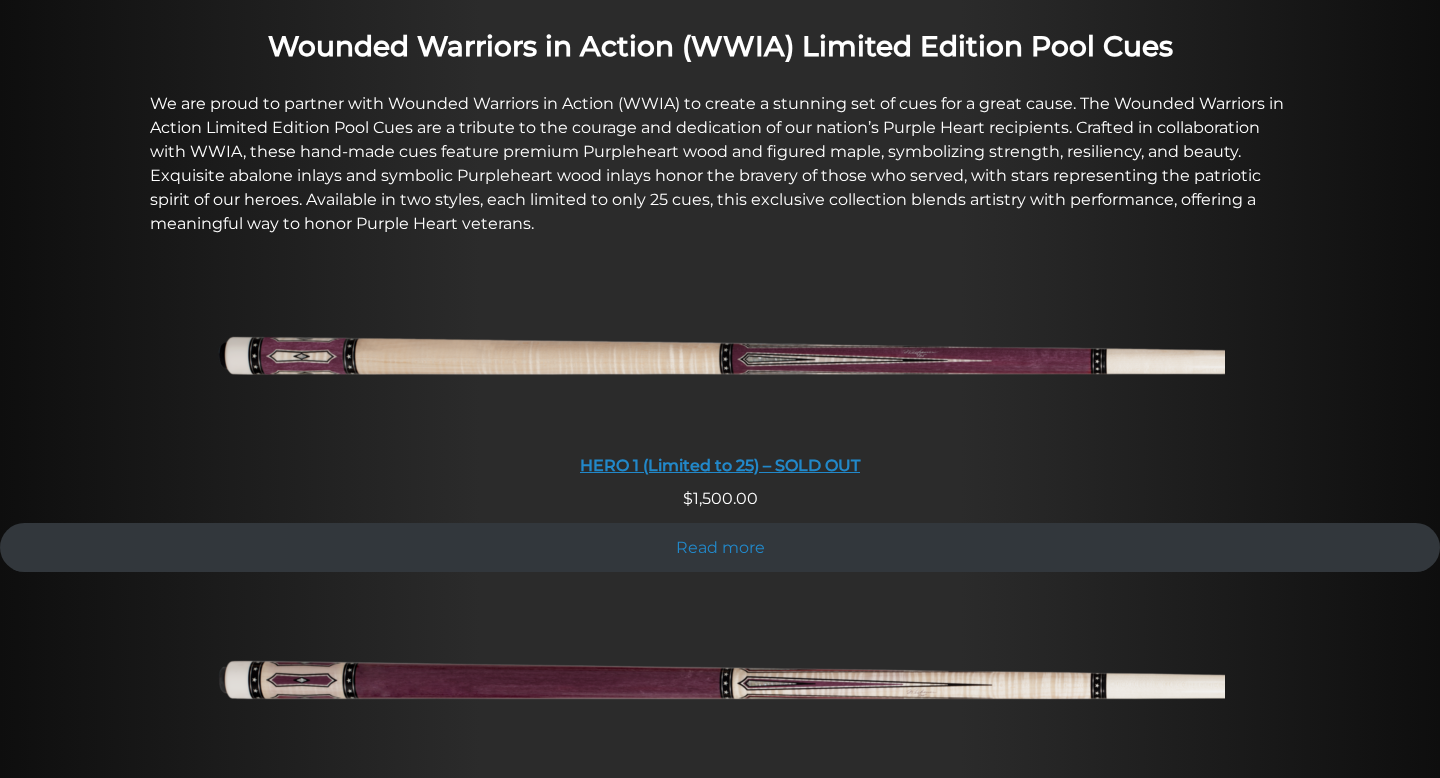 click on "HERO 1 (Limited to 25) – SOLD OUT" at bounding box center [720, 465] 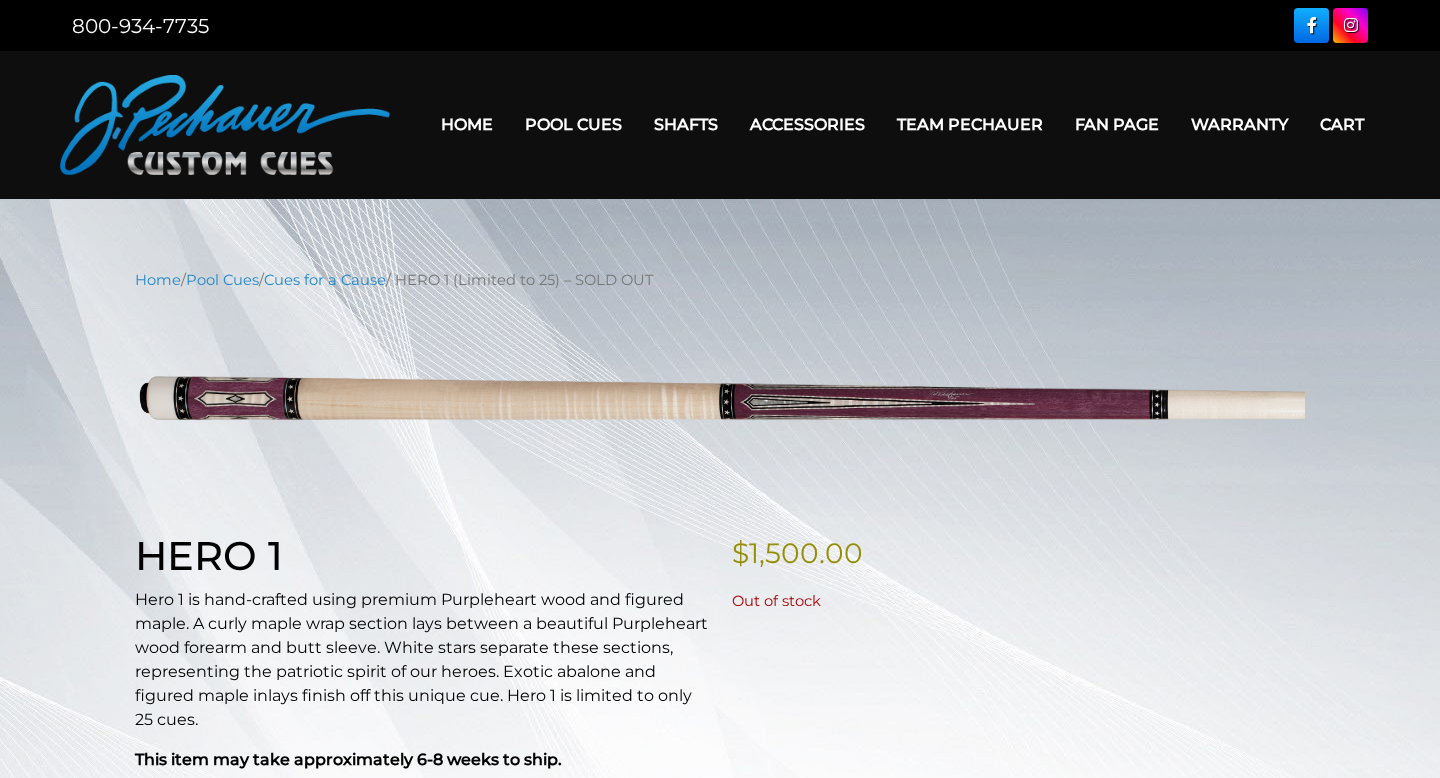 scroll, scrollTop: 0, scrollLeft: 0, axis: both 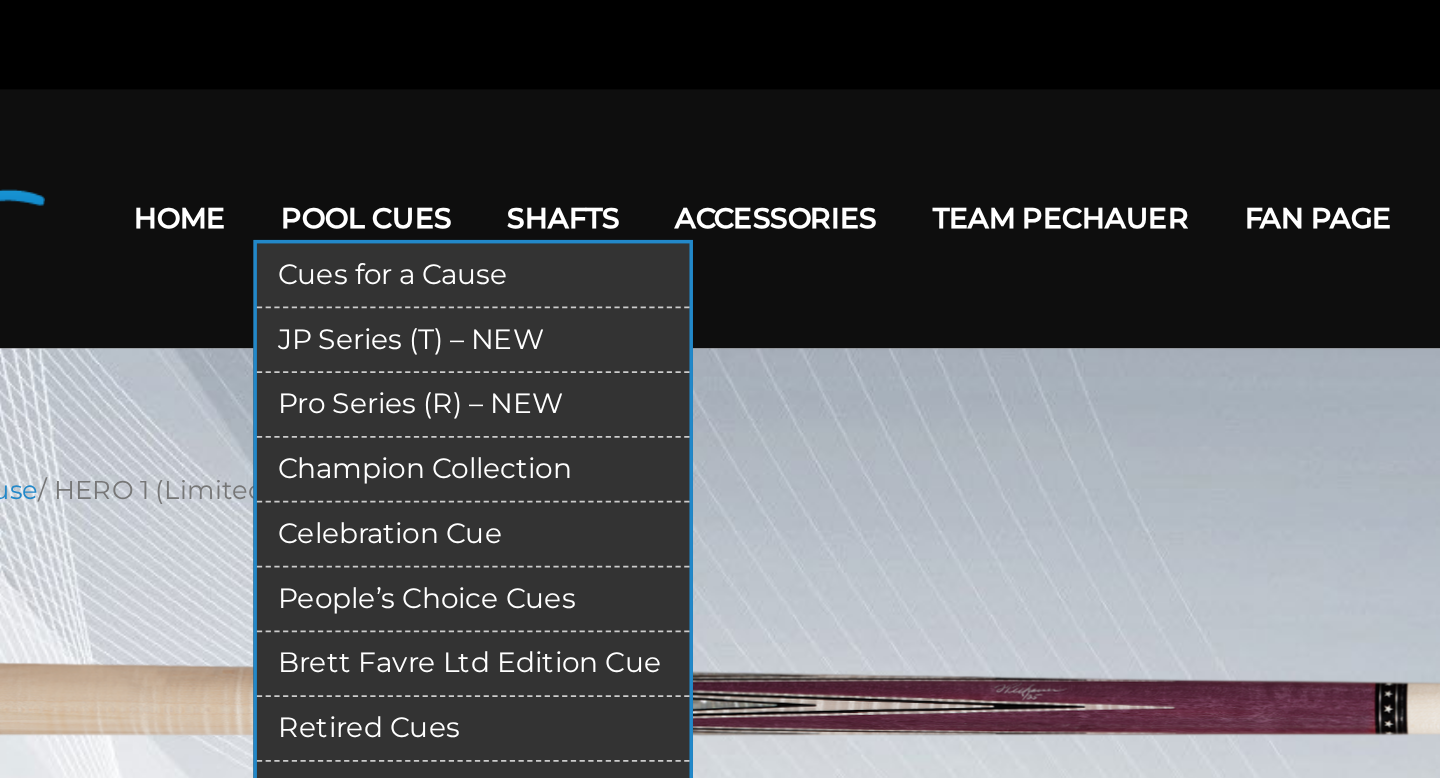 click on "JP Series (T) – NEW" at bounding box center (634, 194) 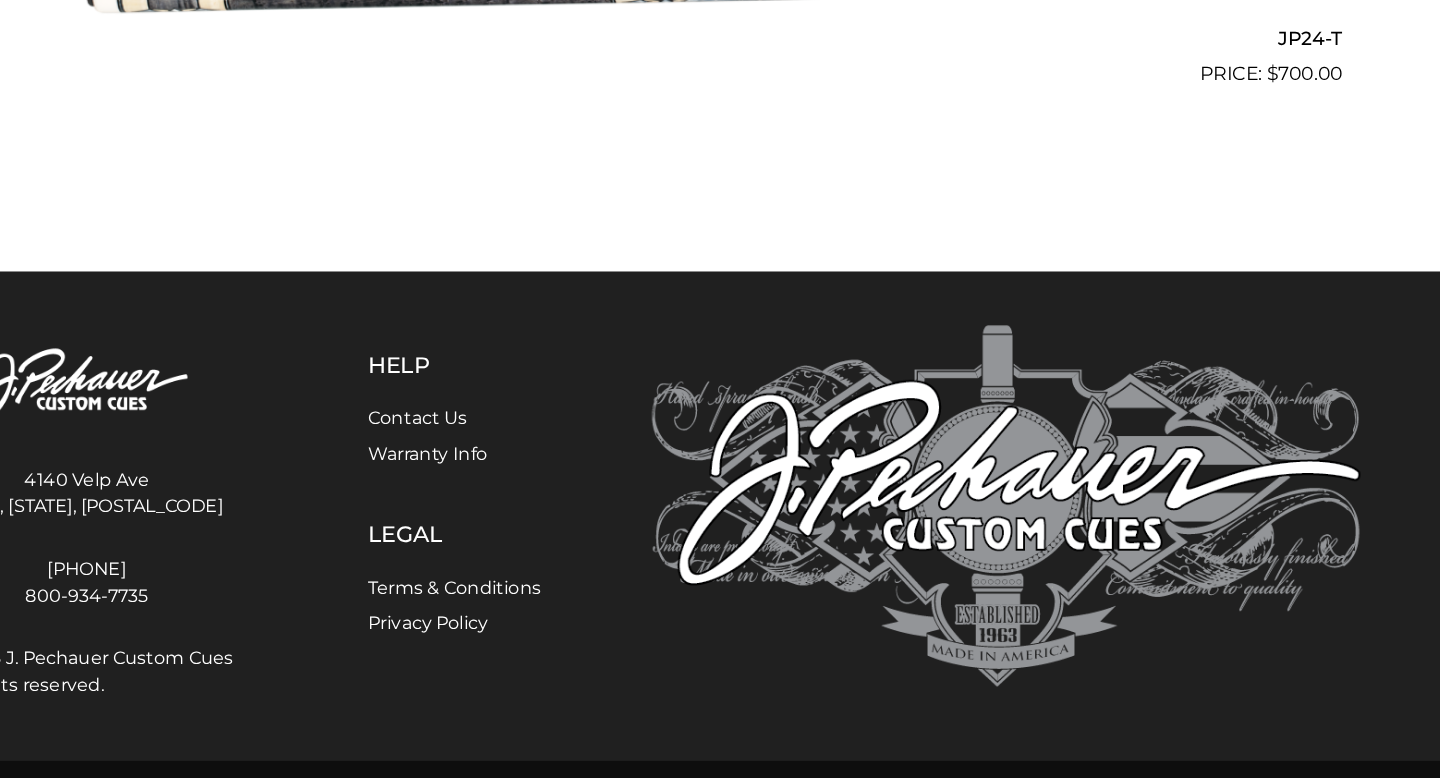 scroll, scrollTop: 4905, scrollLeft: 0, axis: vertical 